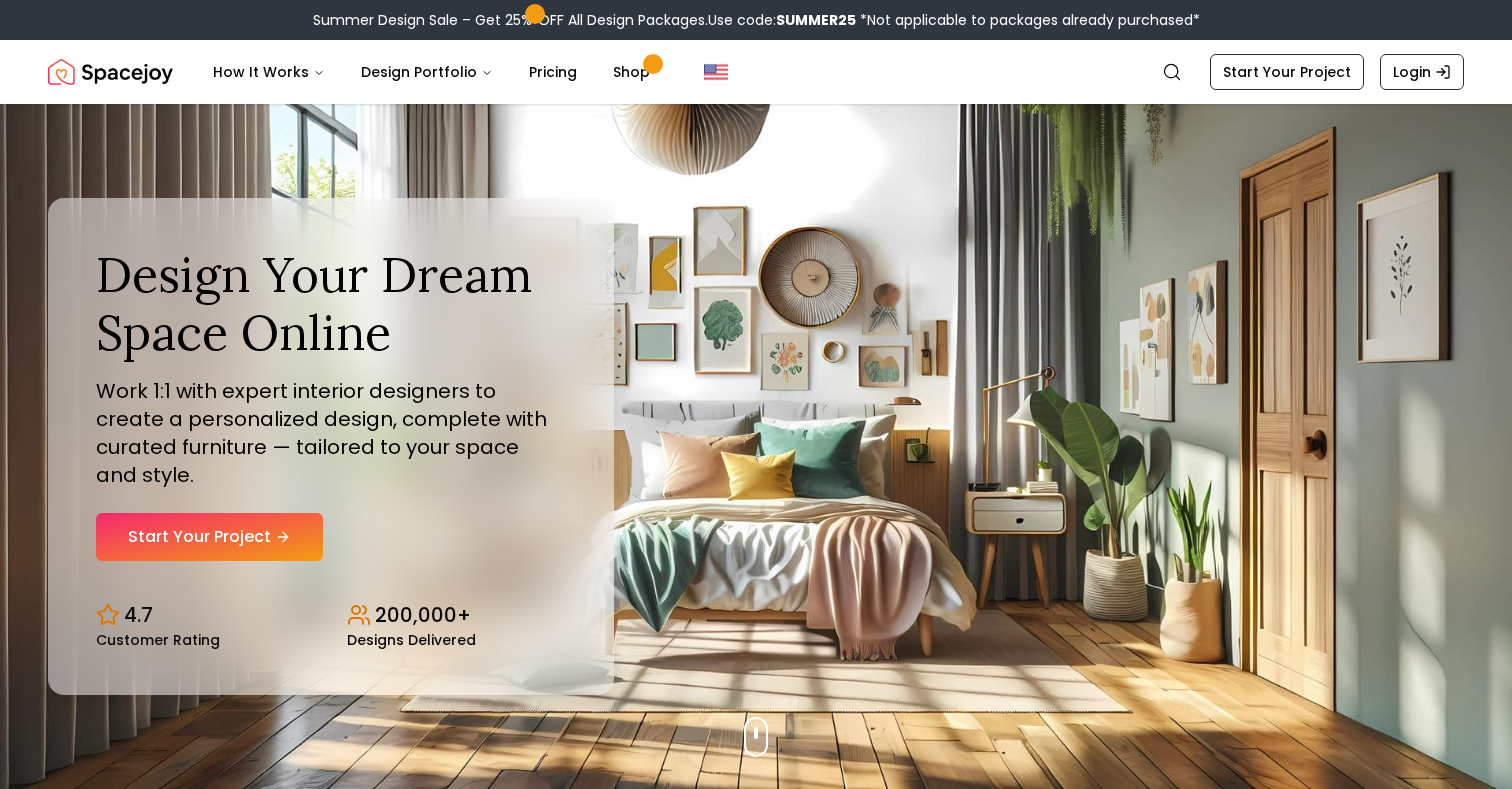 scroll, scrollTop: 0, scrollLeft: 0, axis: both 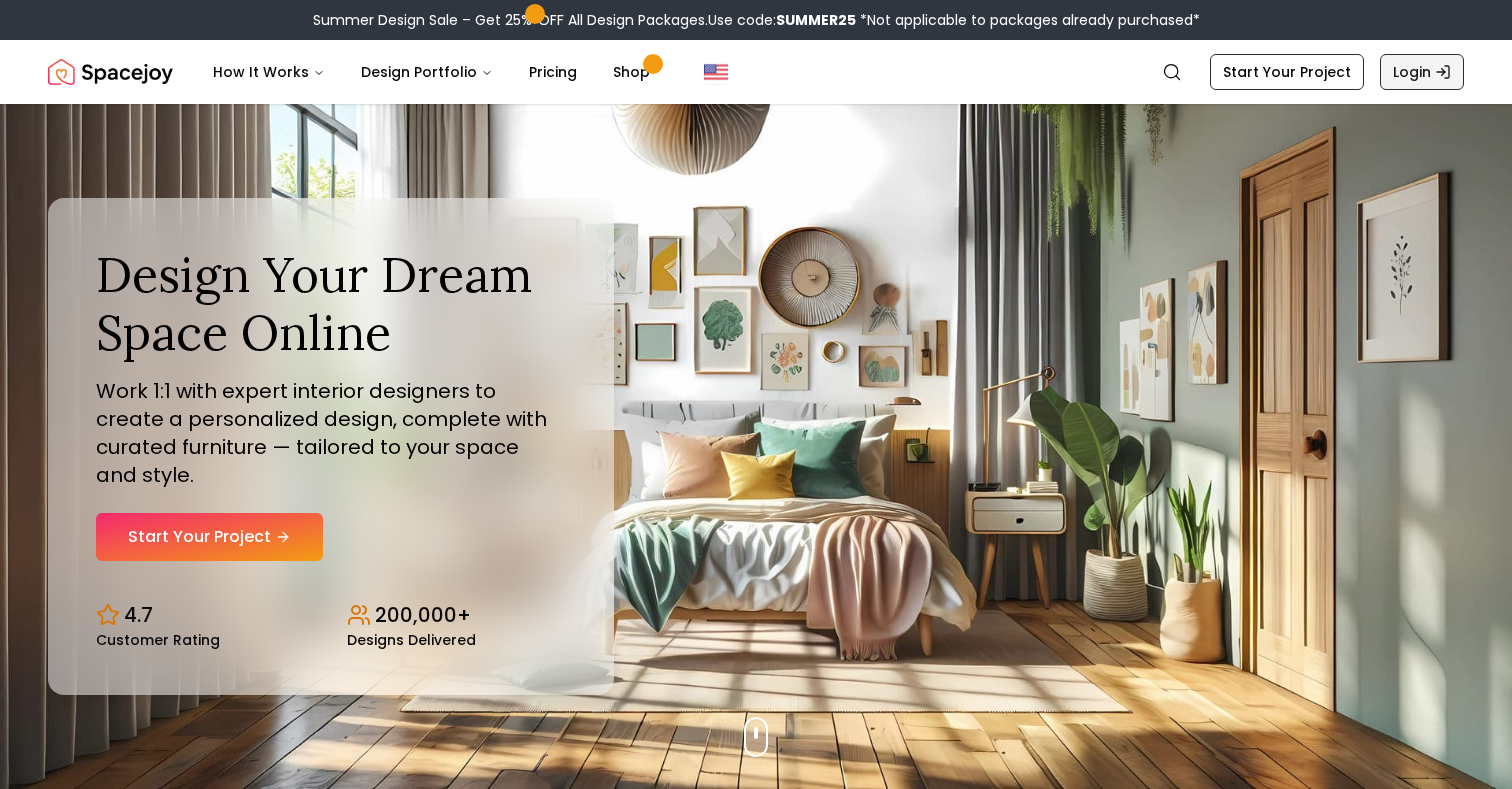 click on "Login" at bounding box center [1422, 72] 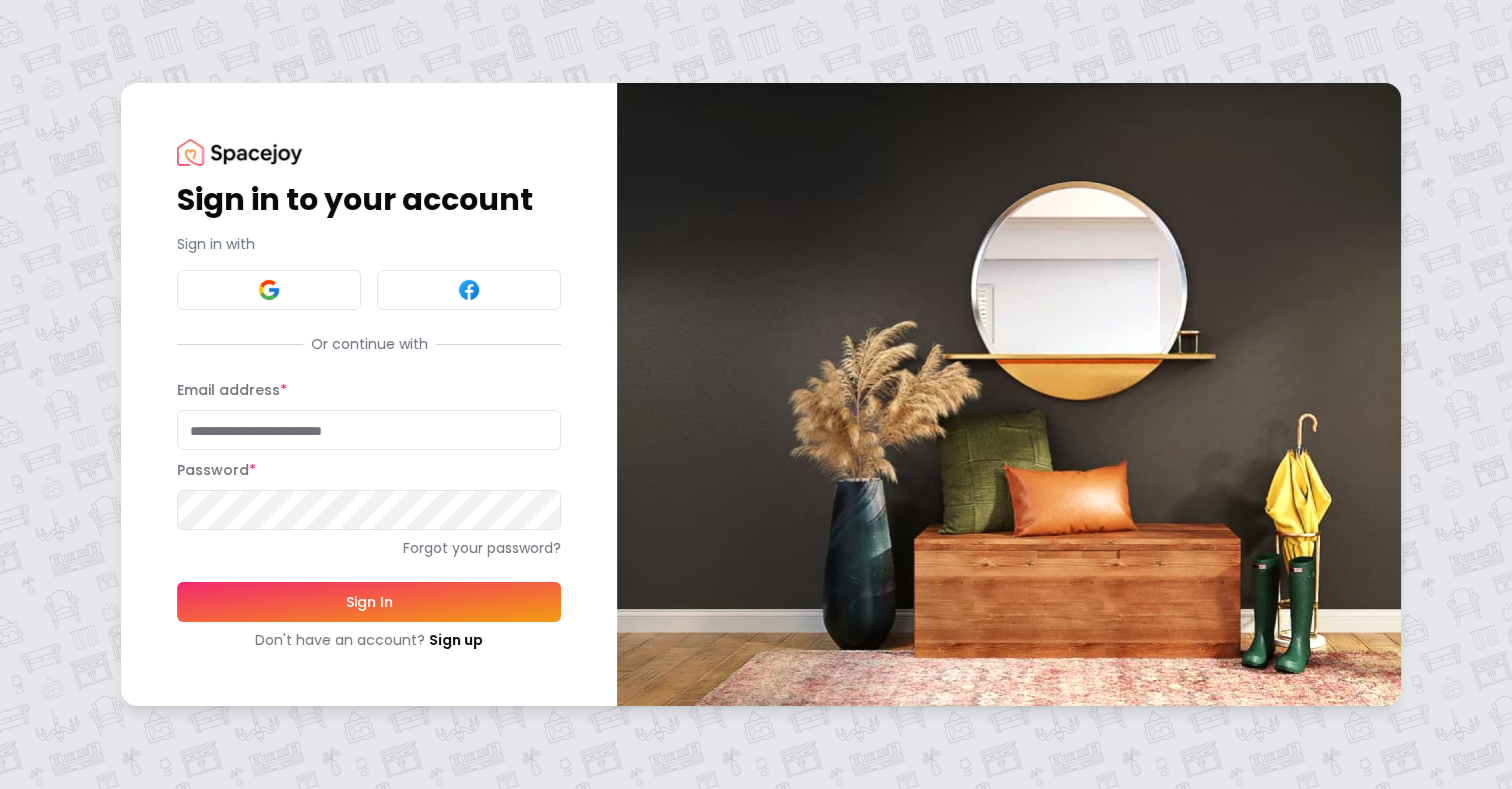 type on "**********" 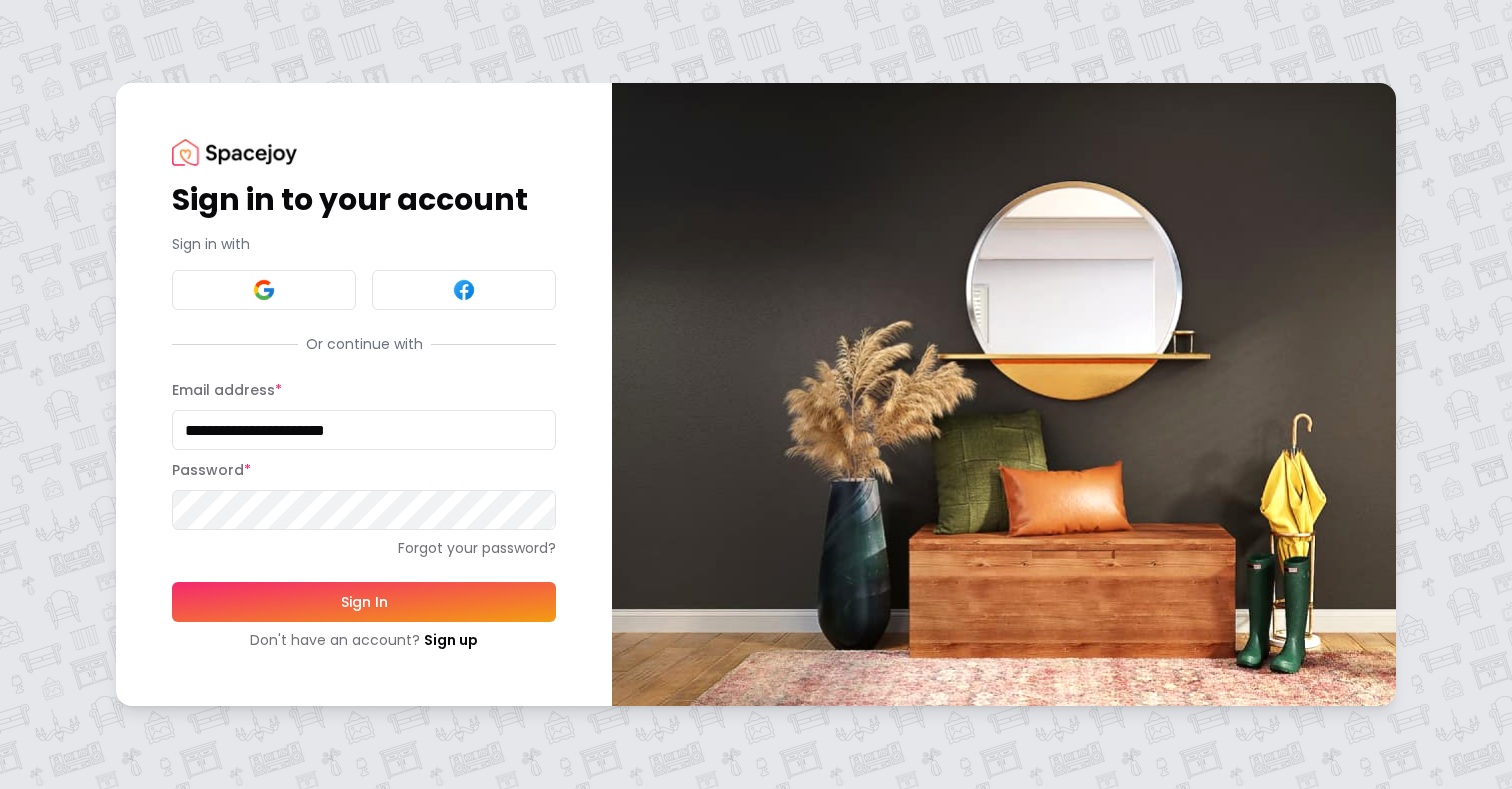 click on "Sign In" at bounding box center [364, 602] 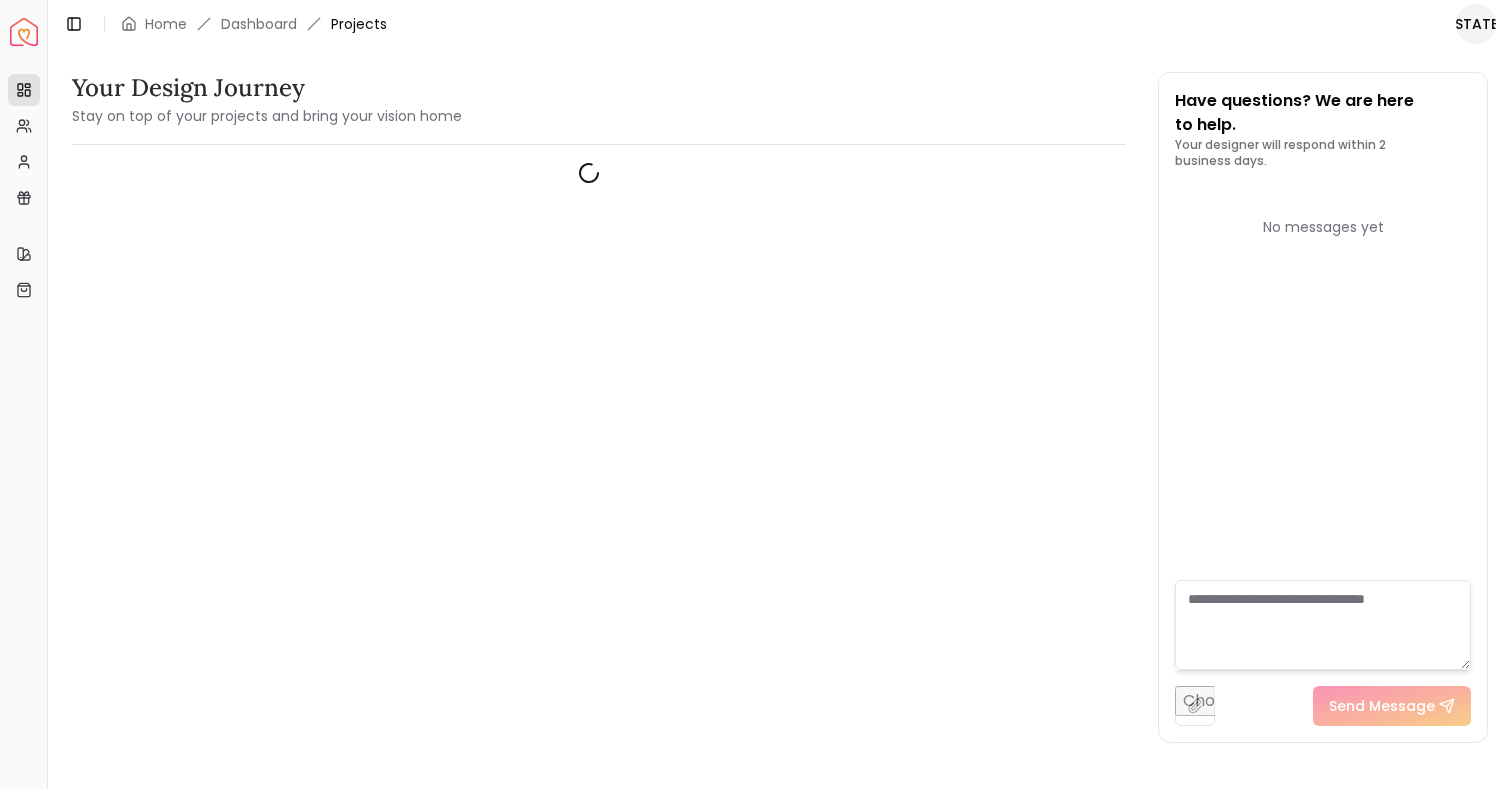 scroll, scrollTop: 0, scrollLeft: 0, axis: both 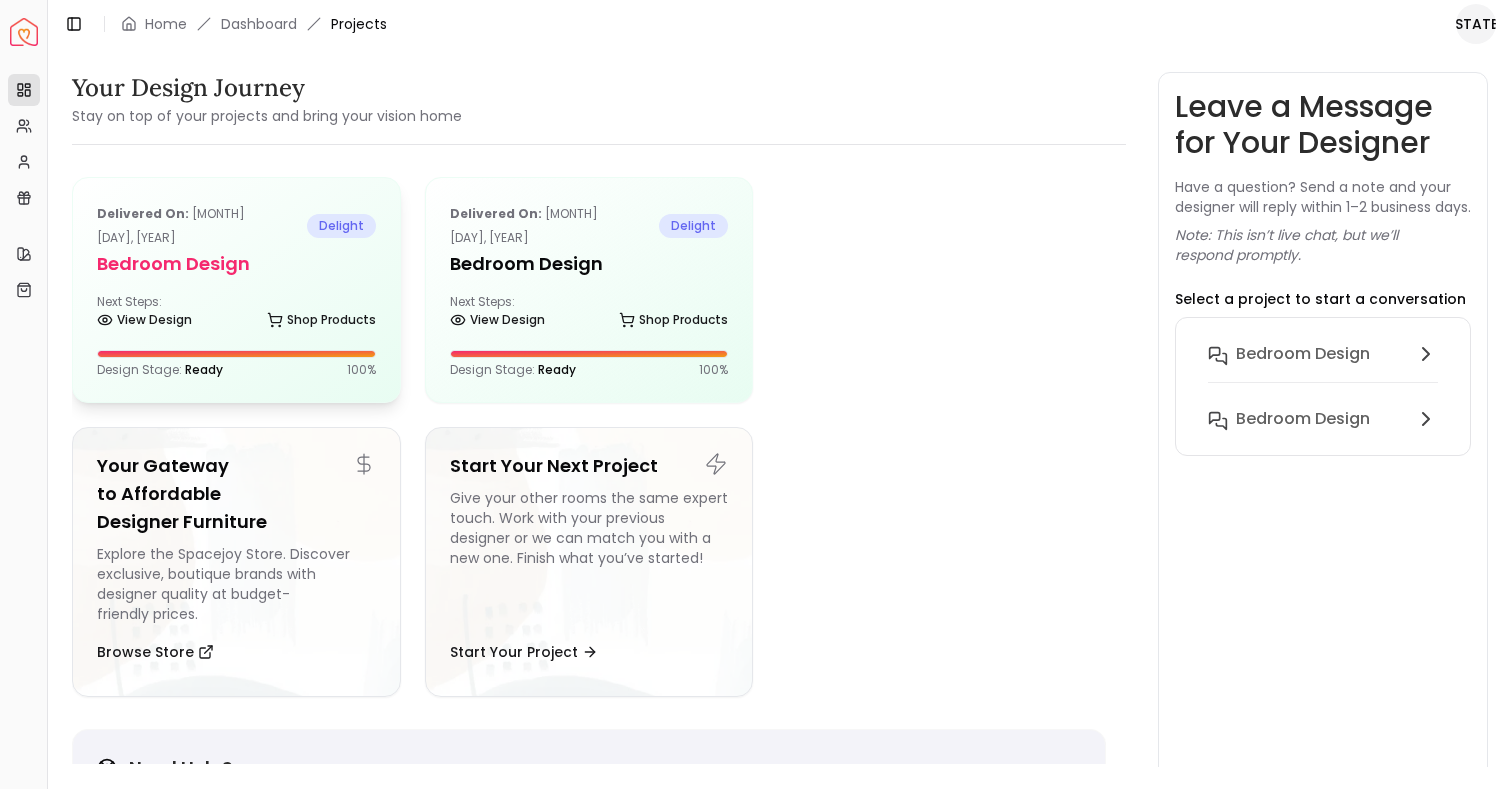 click on "Delivered on:   [MONTH] [DAY], [YEAR] delight Bedroom Design Next Steps: View Design Shop Products Design Stage:   Ready 100 %" at bounding box center (236, 290) 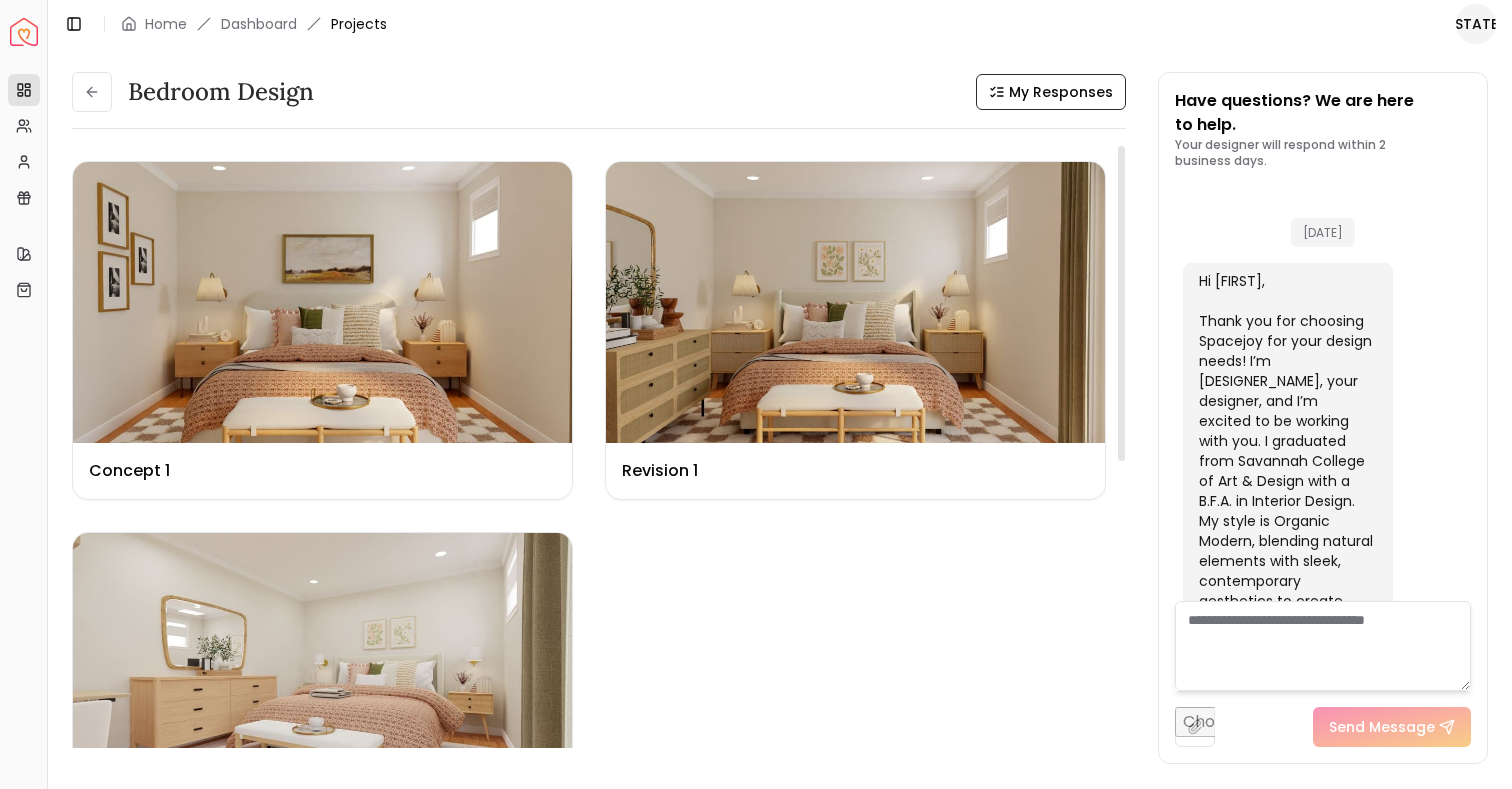 scroll, scrollTop: 1572, scrollLeft: 0, axis: vertical 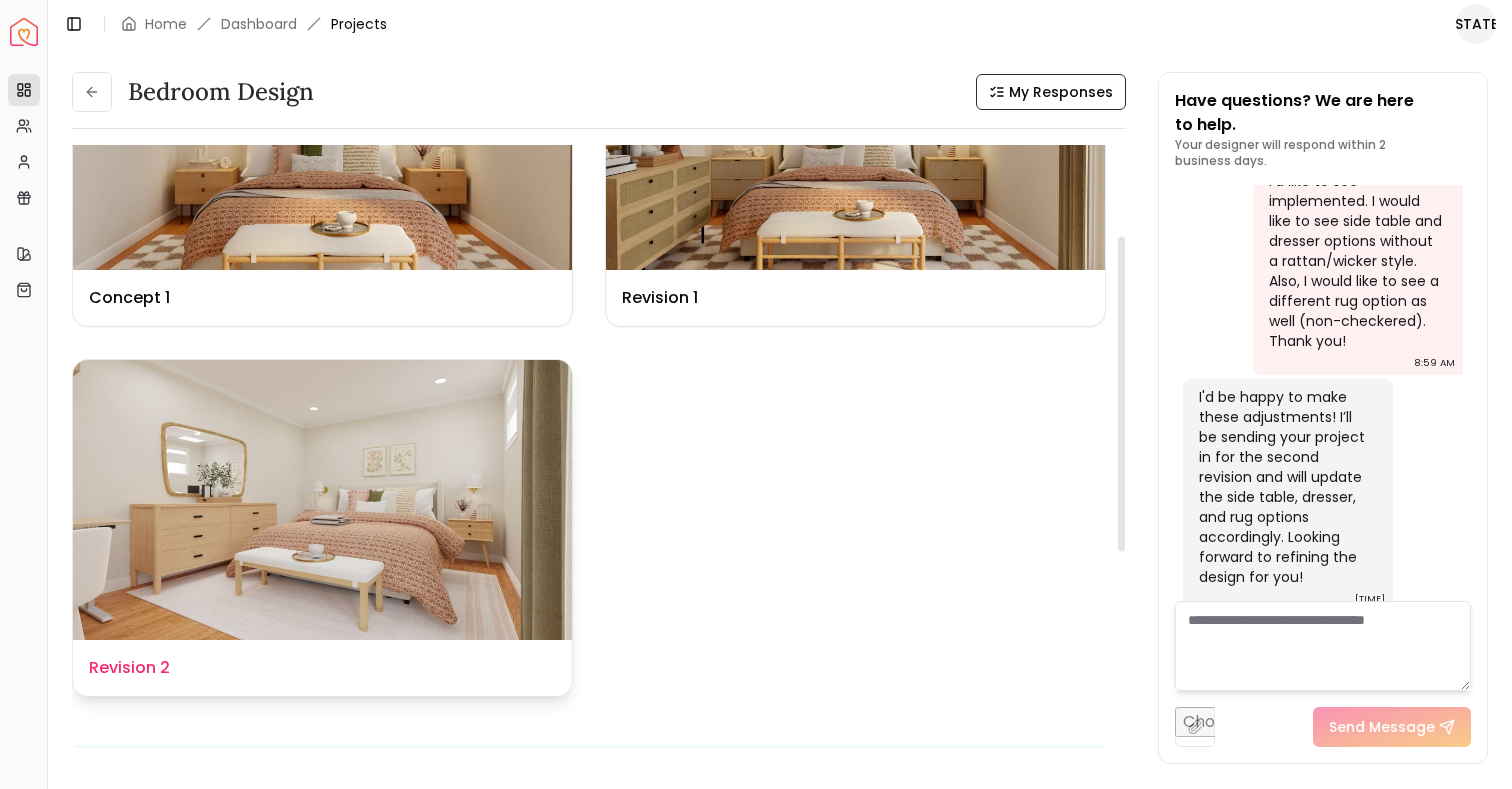 click at bounding box center (322, 500) 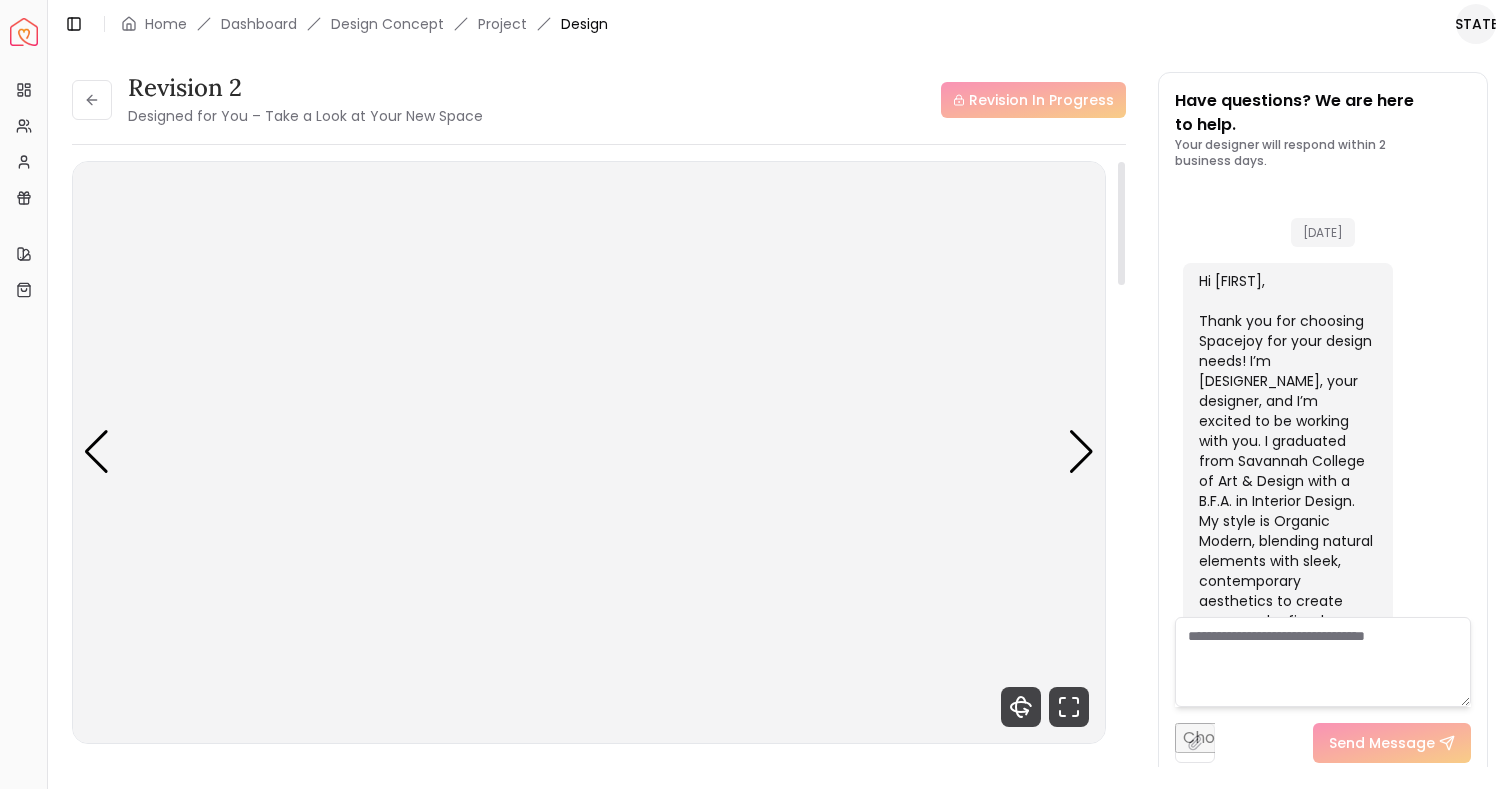 scroll, scrollTop: 1556, scrollLeft: 0, axis: vertical 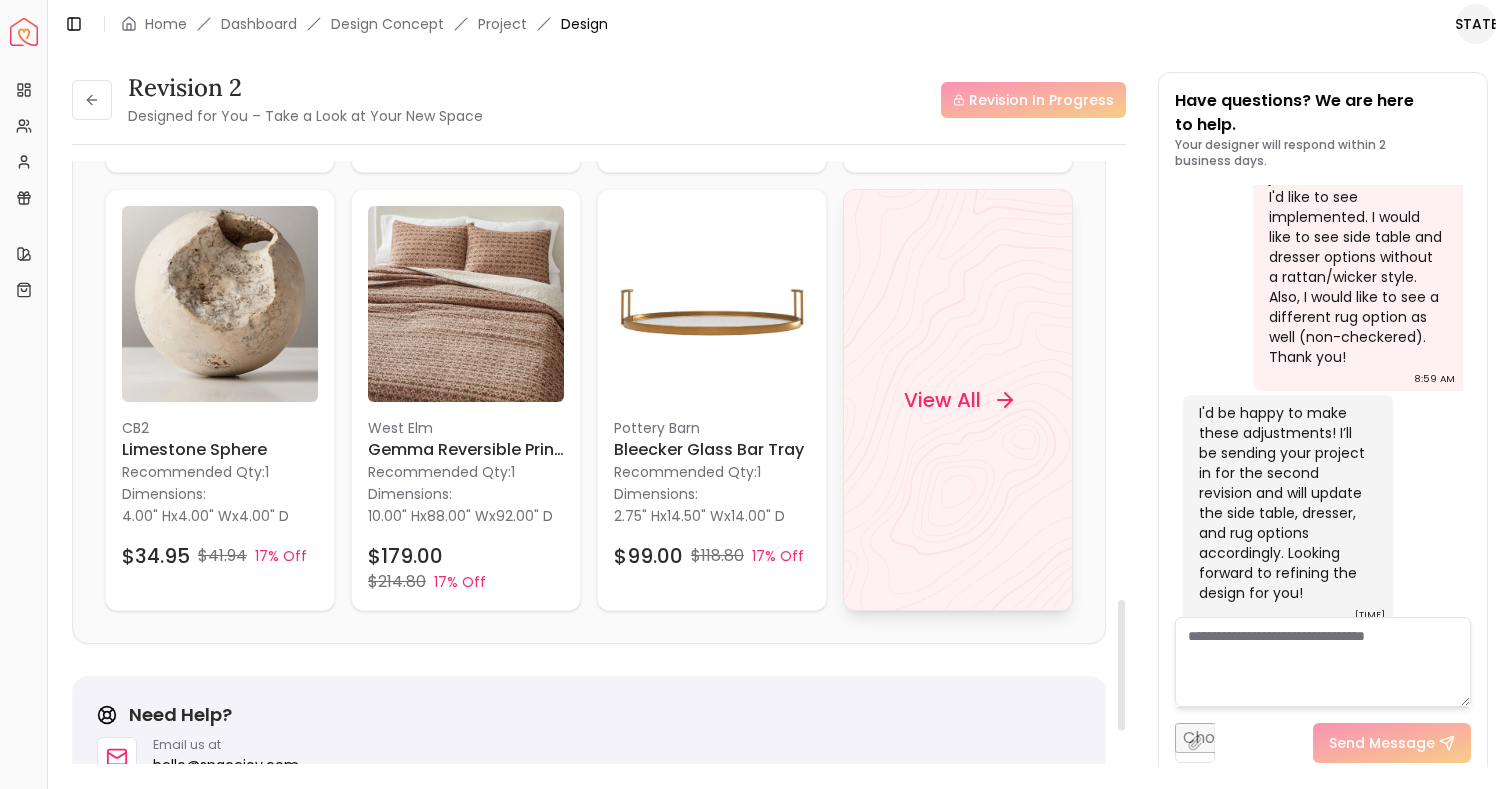 click on "View All" at bounding box center (958, 400) 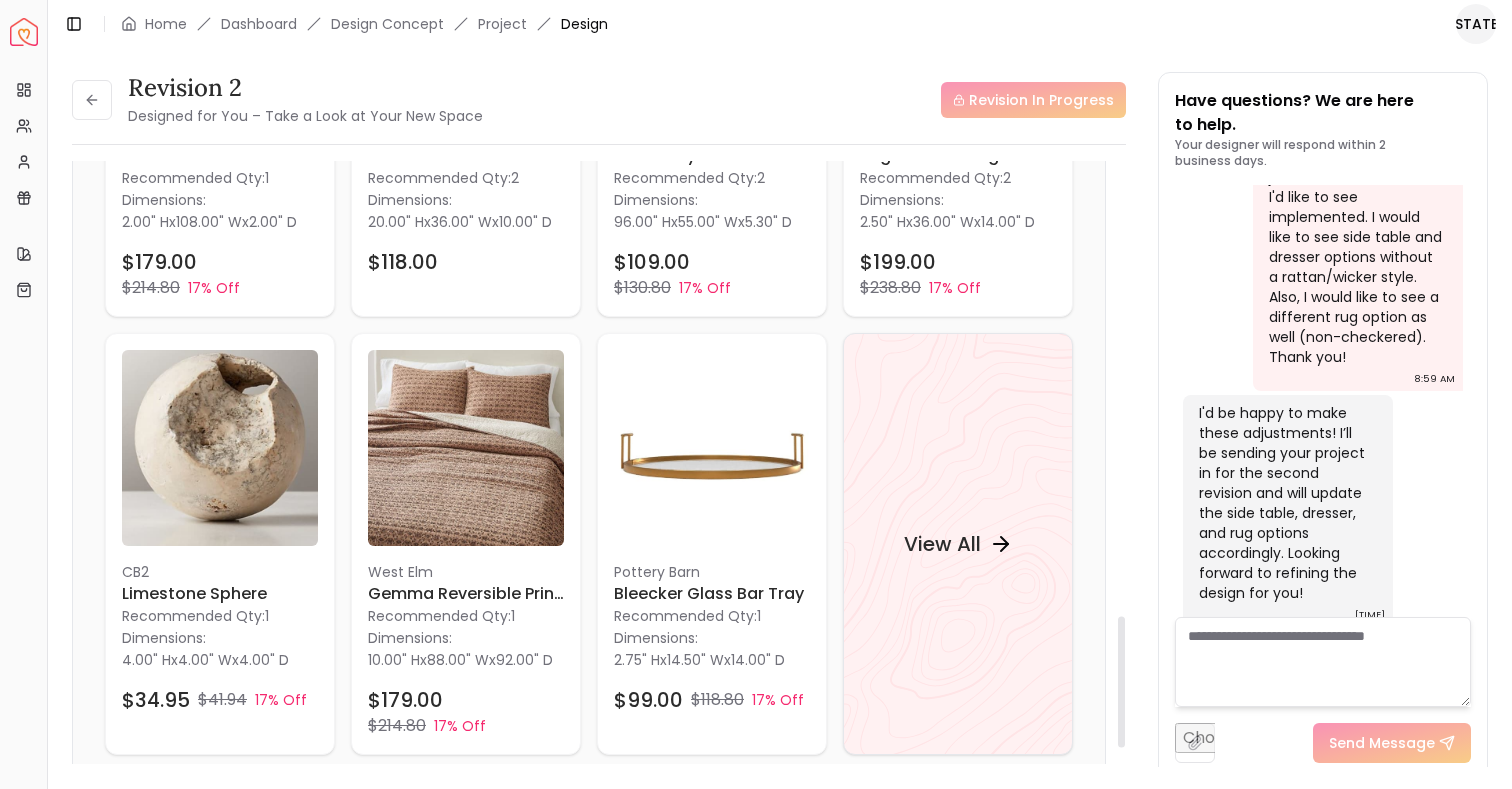 scroll, scrollTop: 1753, scrollLeft: 0, axis: vertical 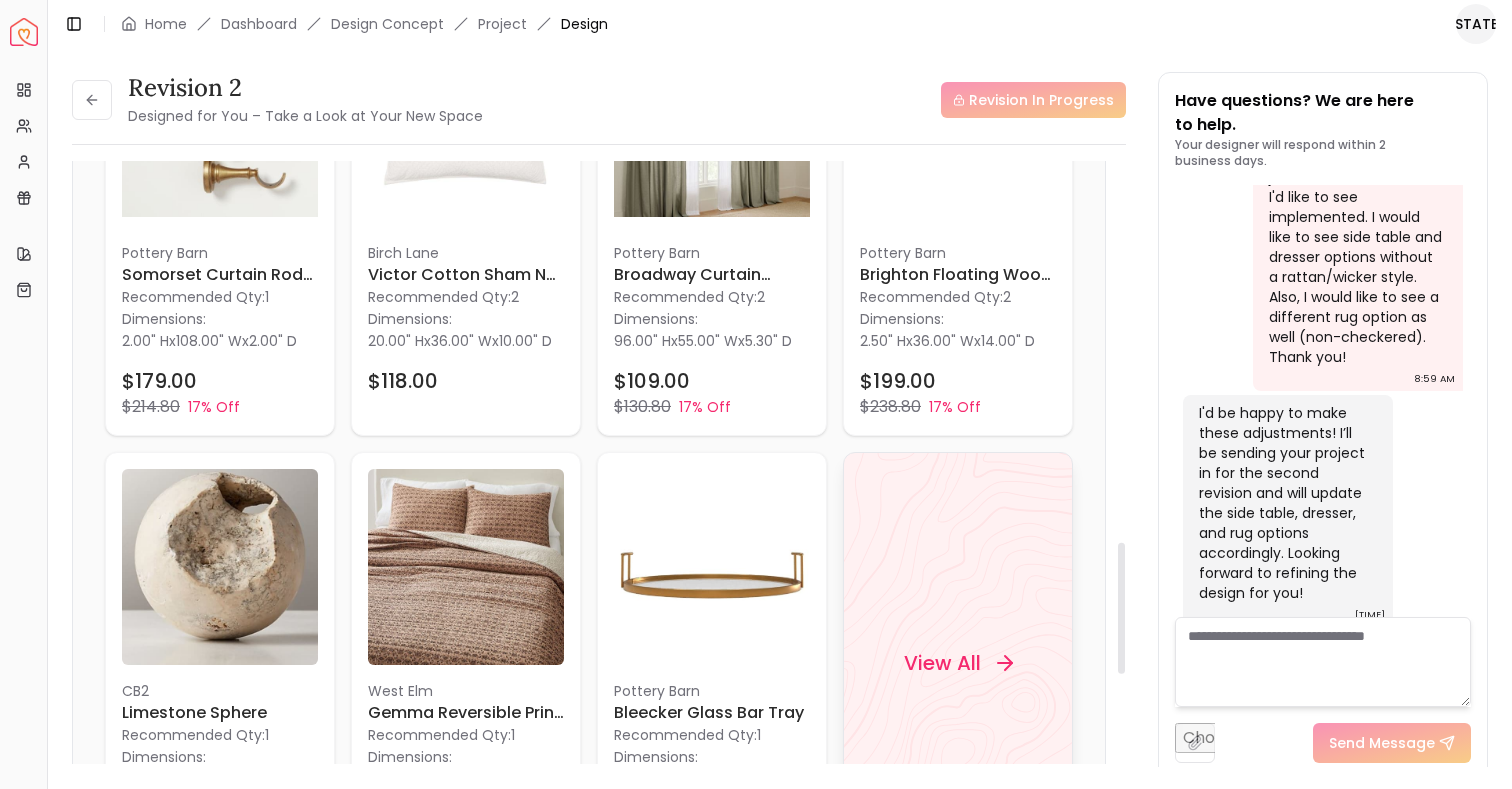click on "View All" at bounding box center [958, 663] 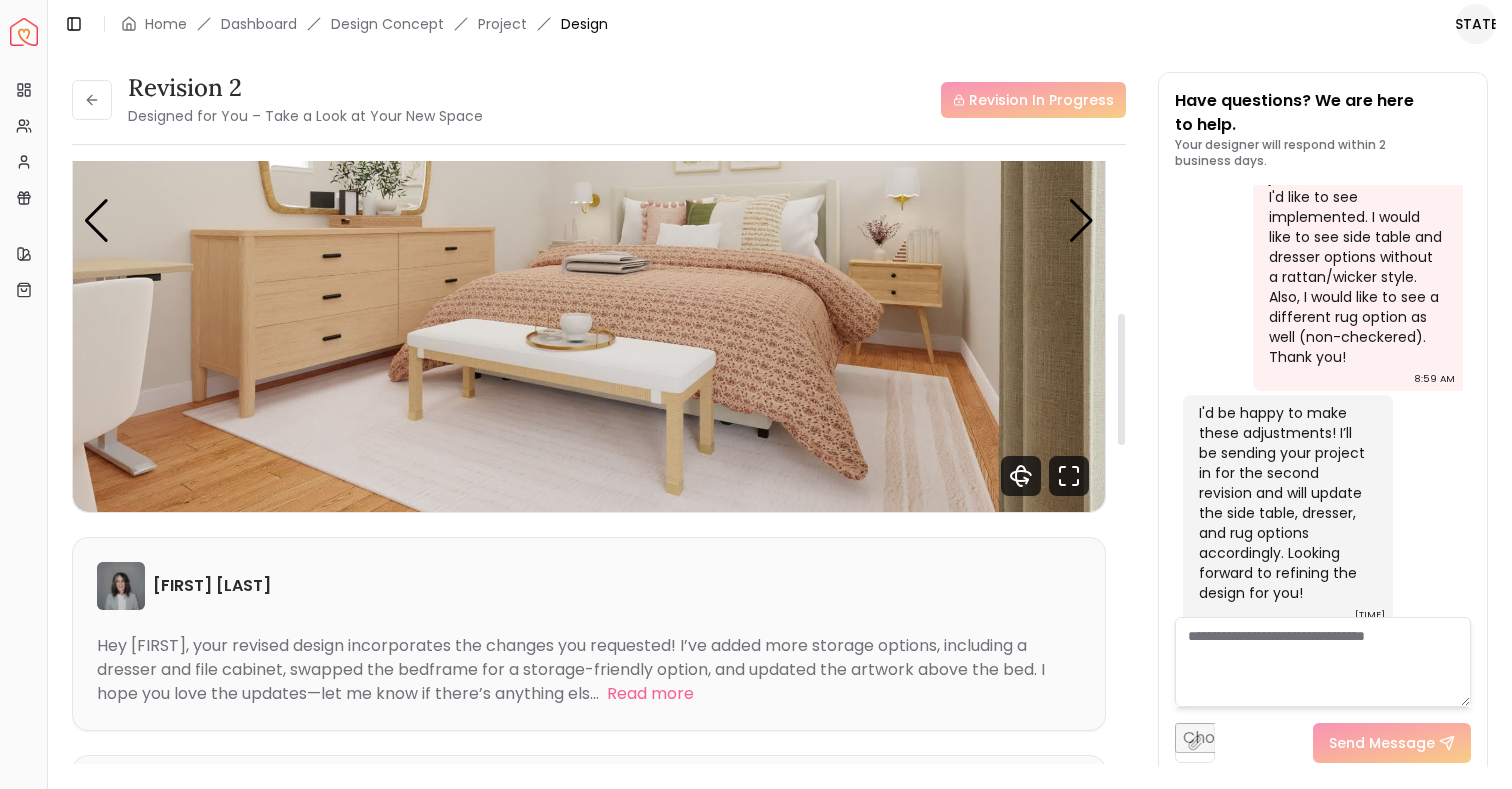 scroll, scrollTop: 0, scrollLeft: 0, axis: both 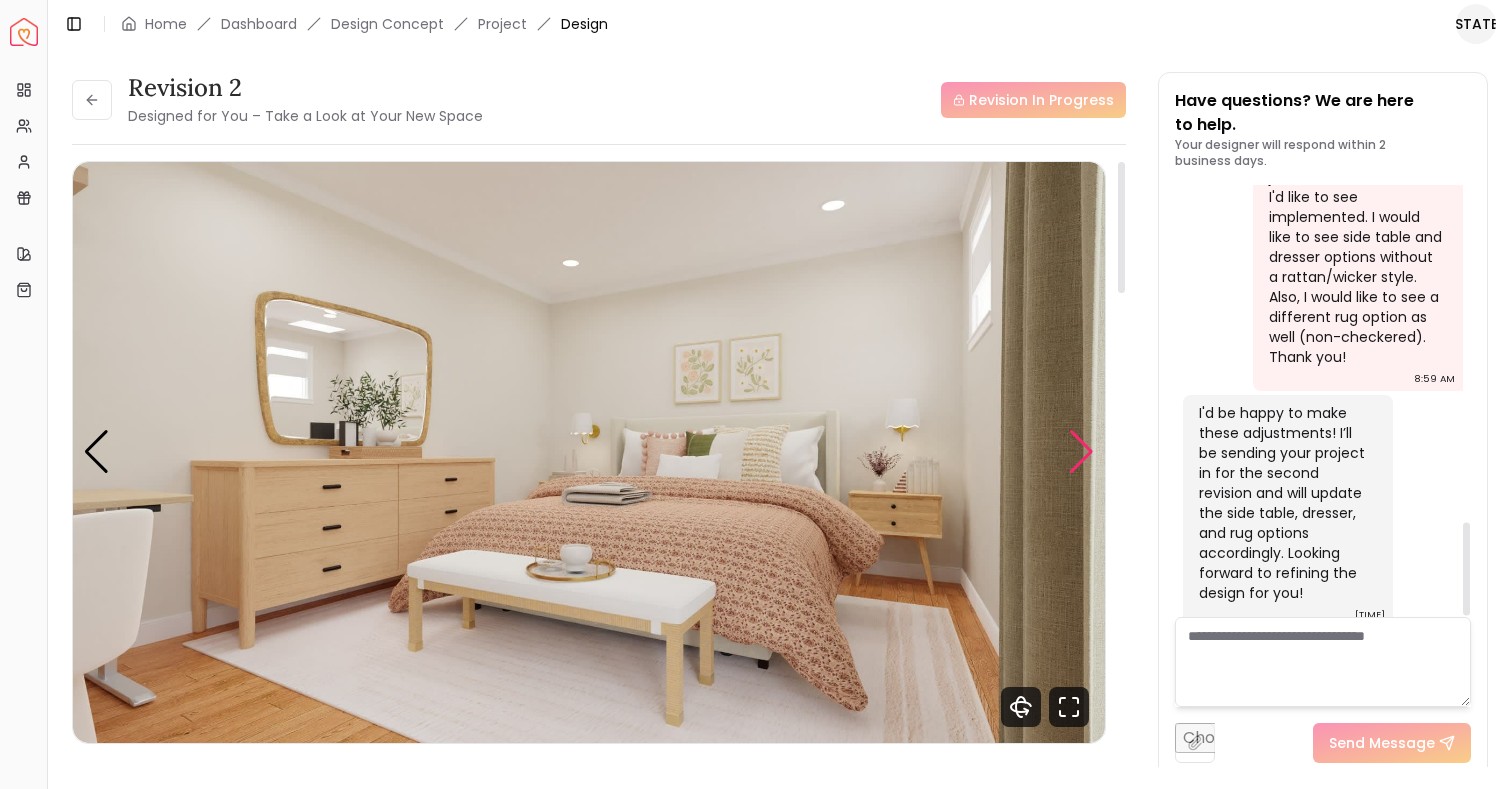 click at bounding box center (1081, 452) 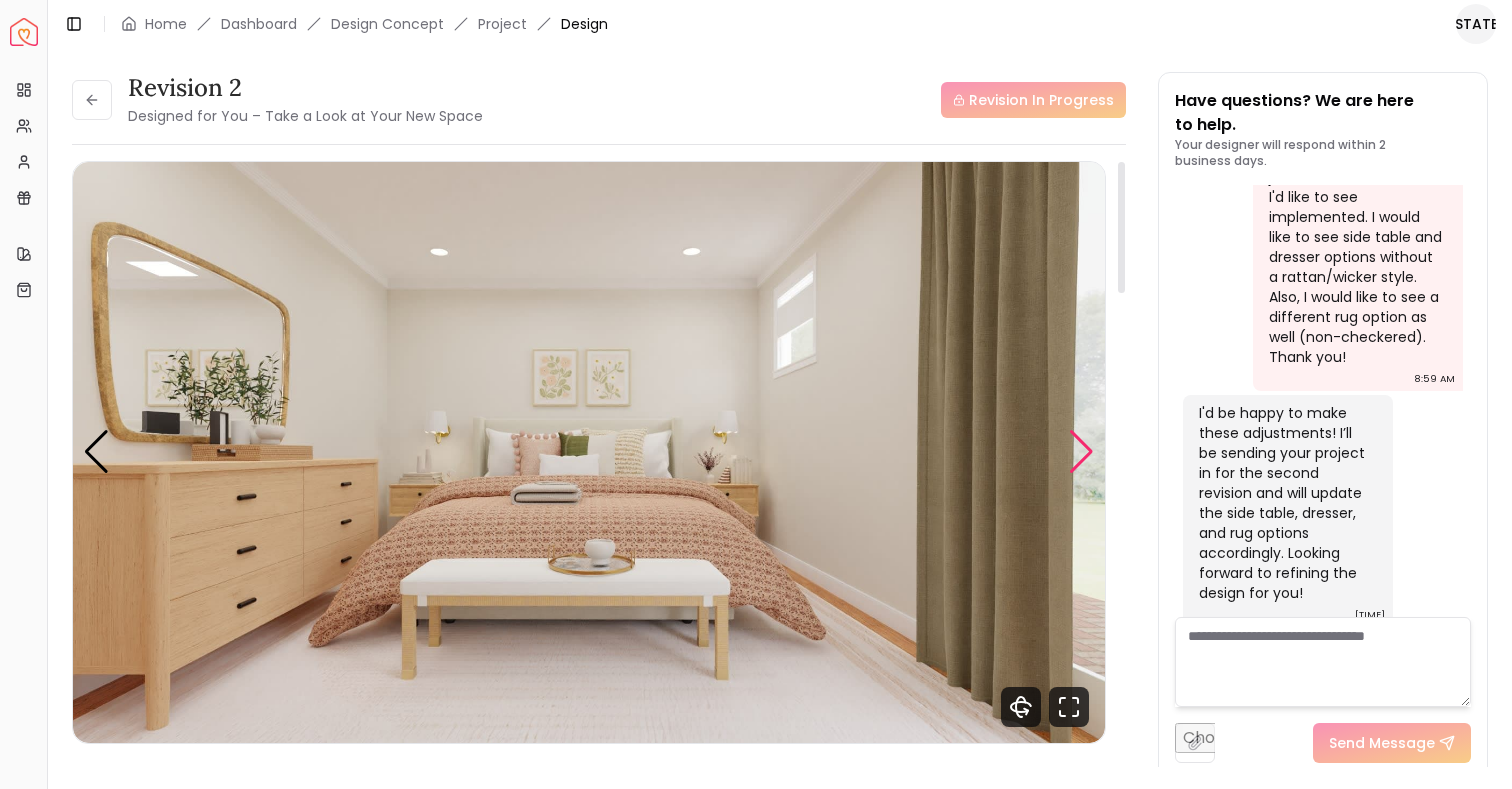 click at bounding box center [1081, 452] 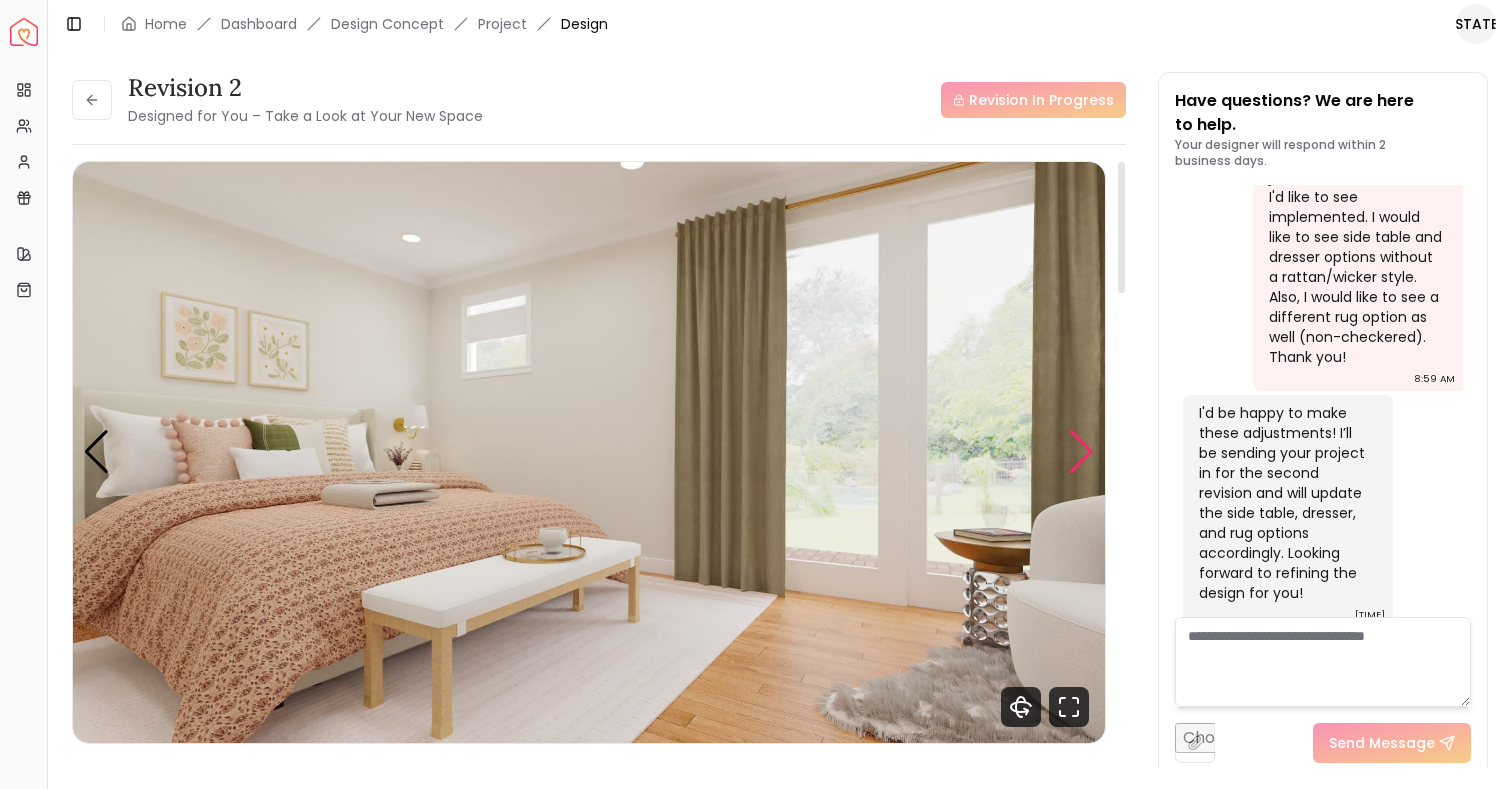 click at bounding box center [1081, 452] 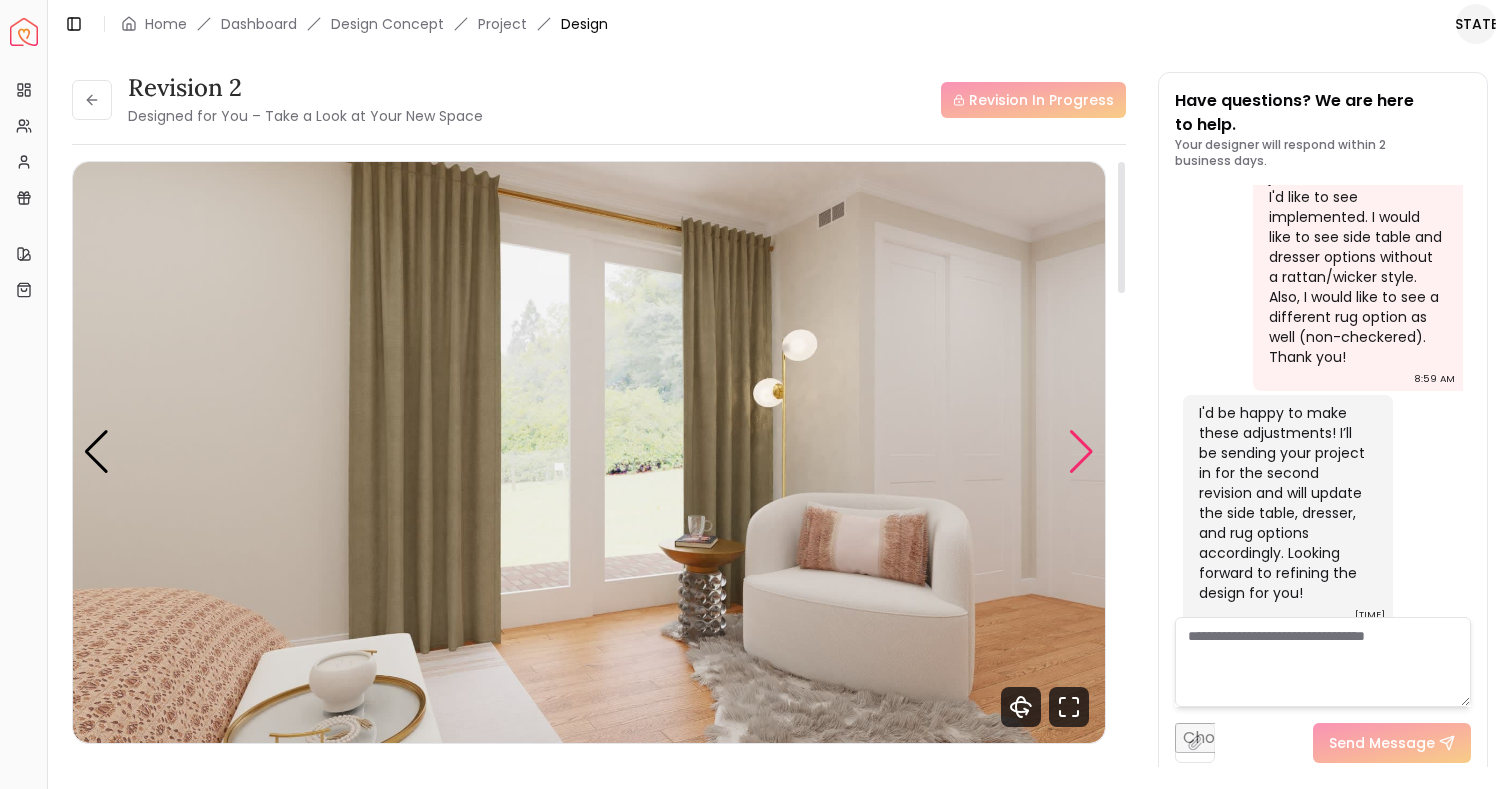 click at bounding box center [1081, 452] 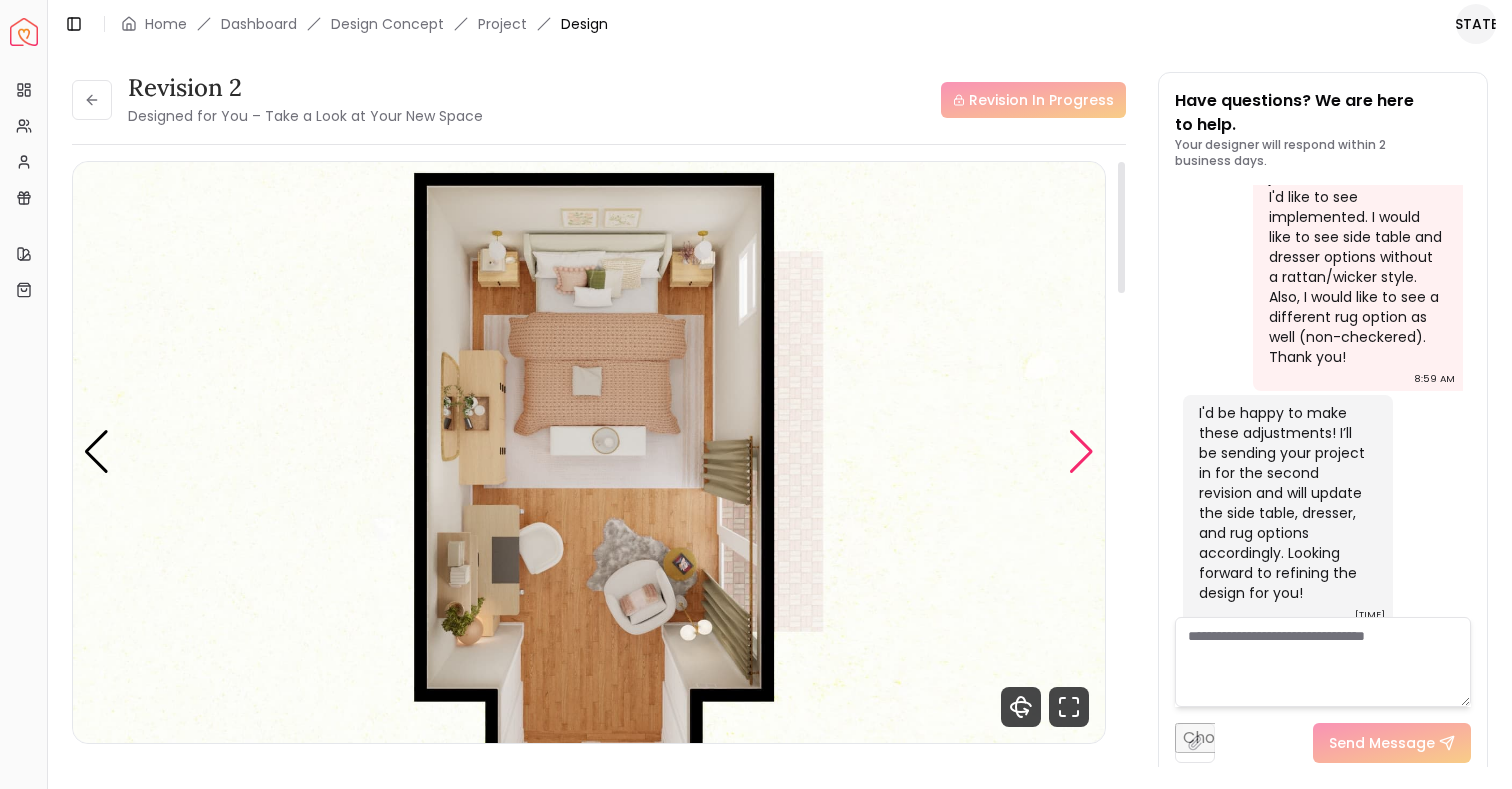 click at bounding box center (1081, 452) 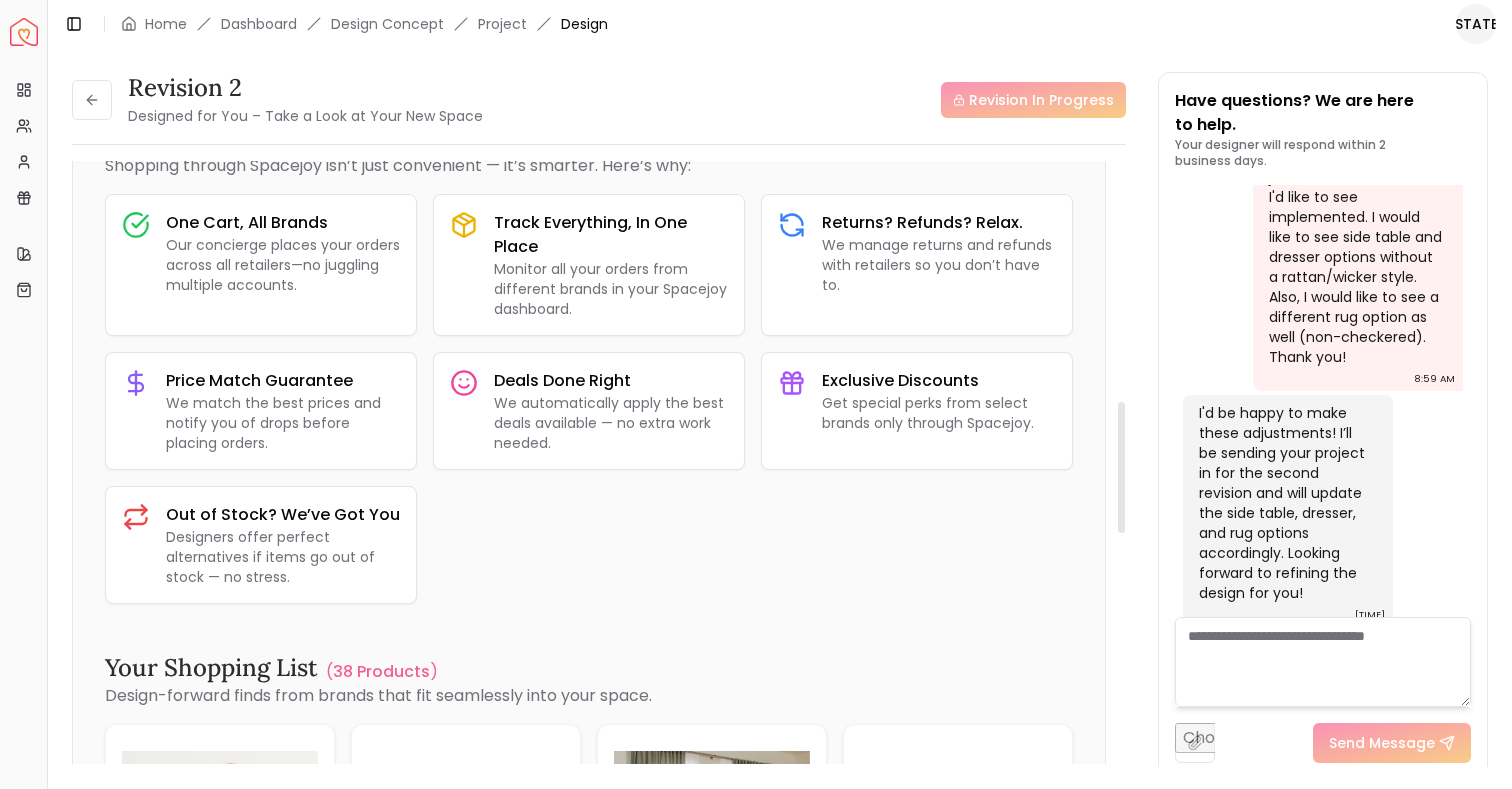 scroll, scrollTop: 1113, scrollLeft: 0, axis: vertical 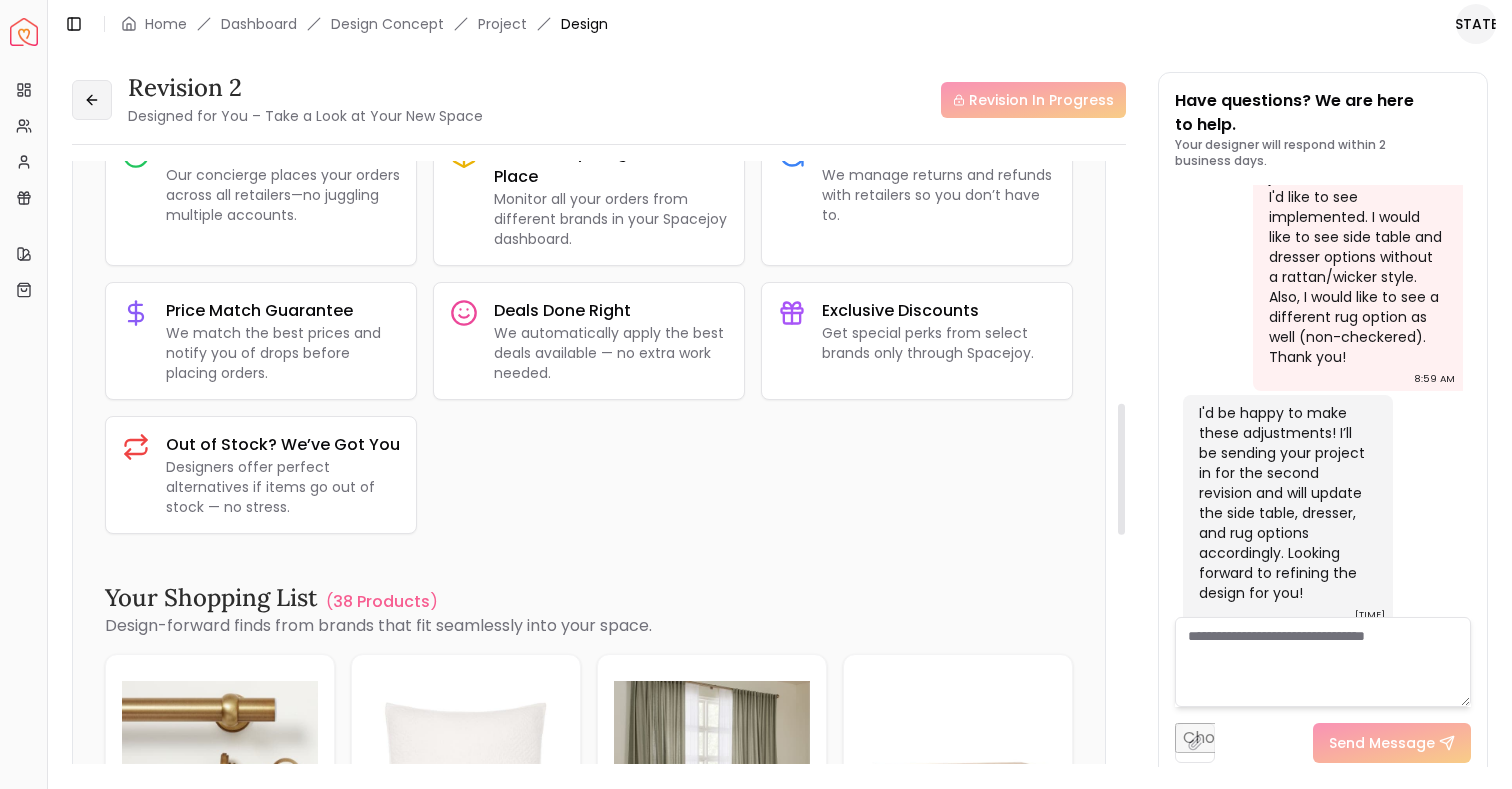 click at bounding box center [92, 100] 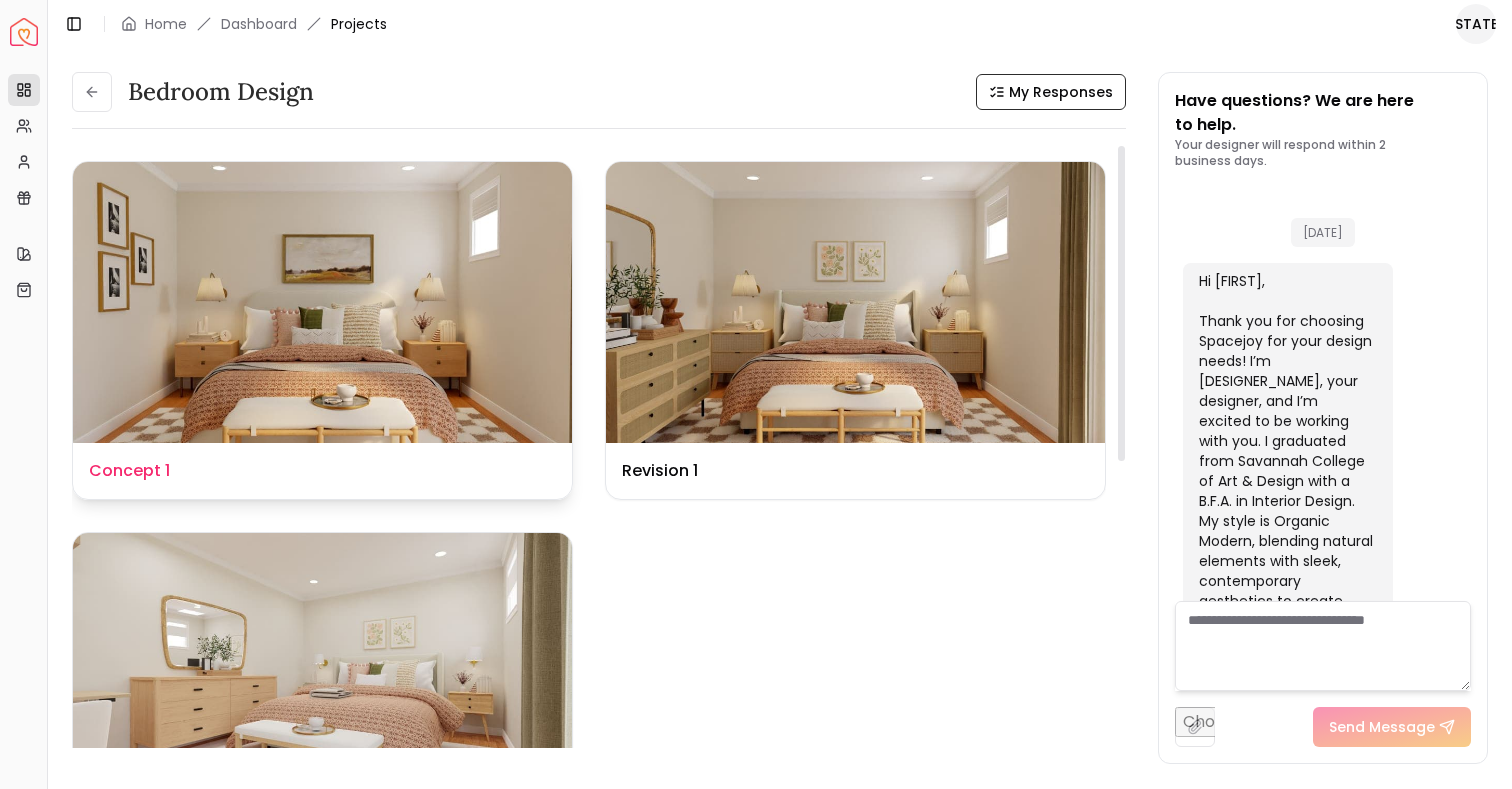 scroll, scrollTop: 1572, scrollLeft: 0, axis: vertical 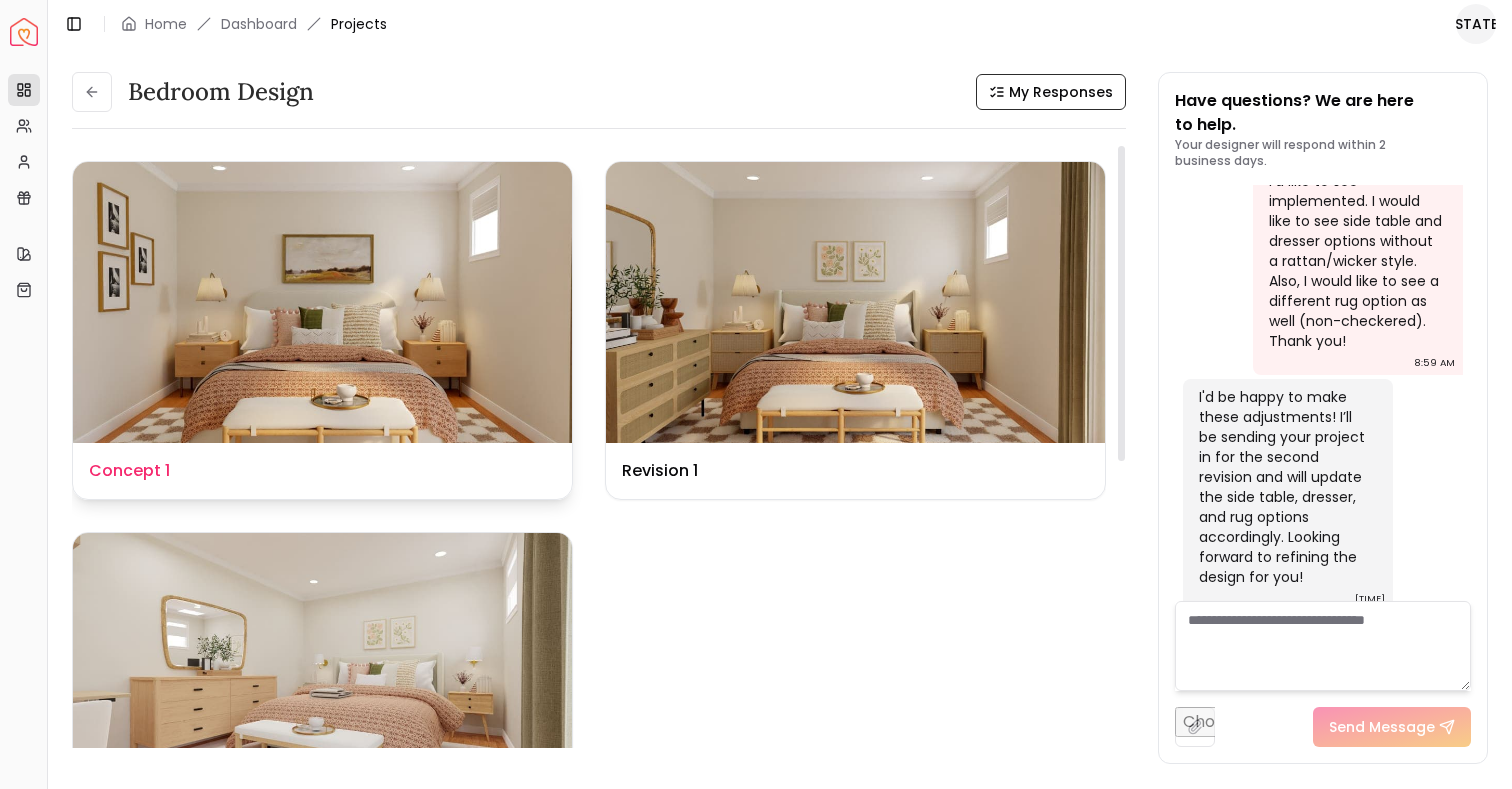 click at bounding box center [322, 302] 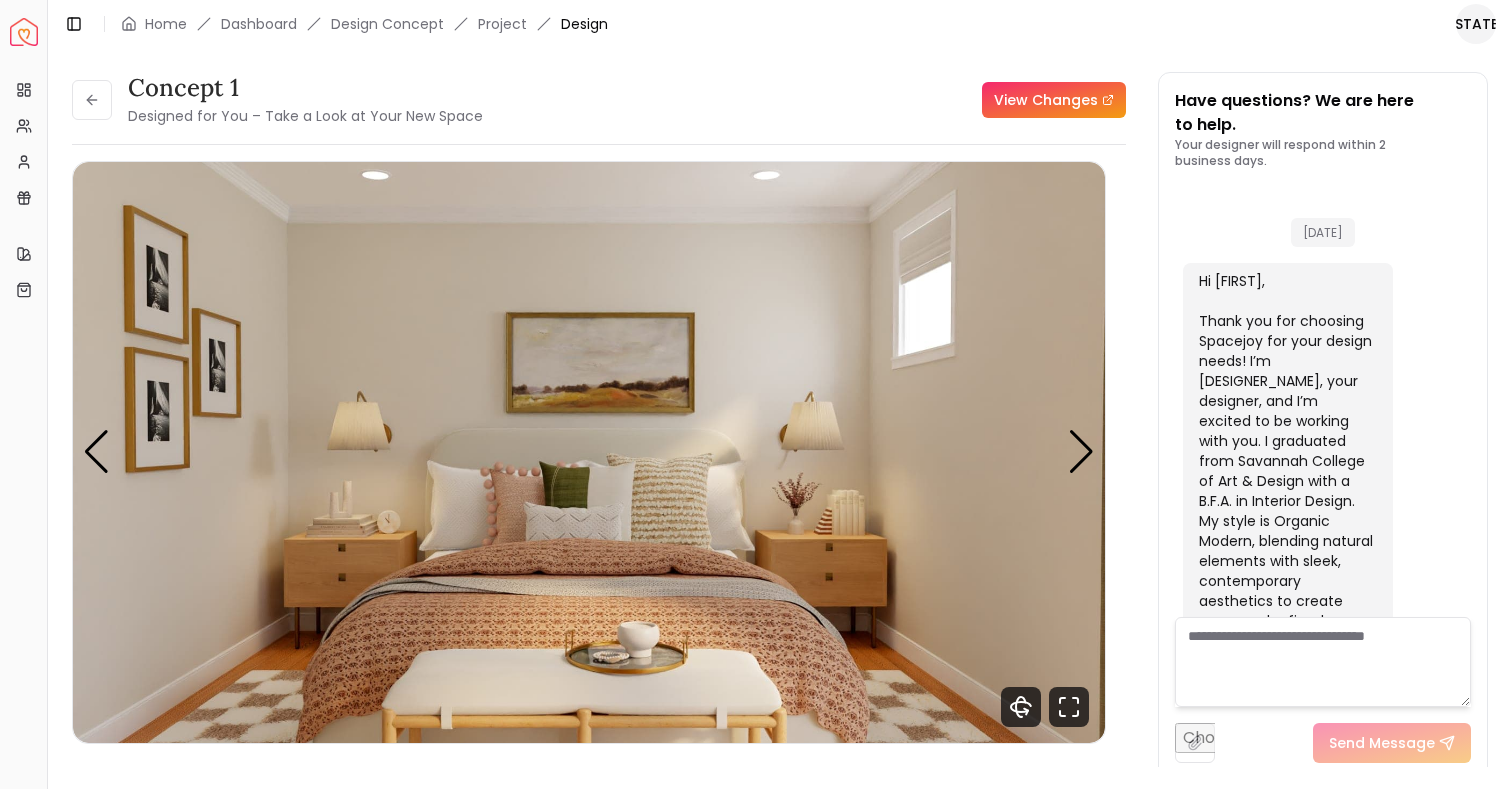 scroll, scrollTop: 1556, scrollLeft: 0, axis: vertical 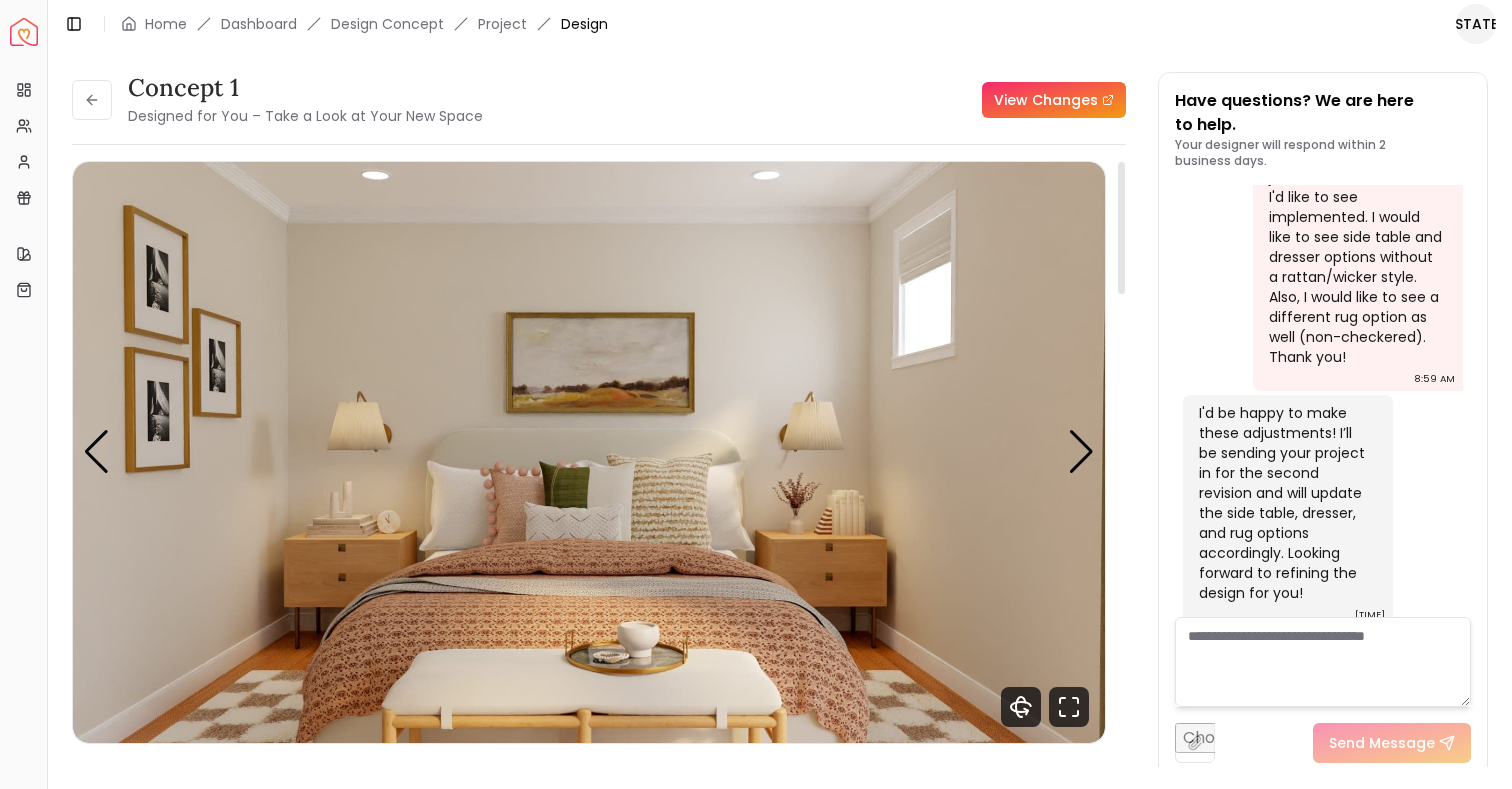 click at bounding box center (589, 452) 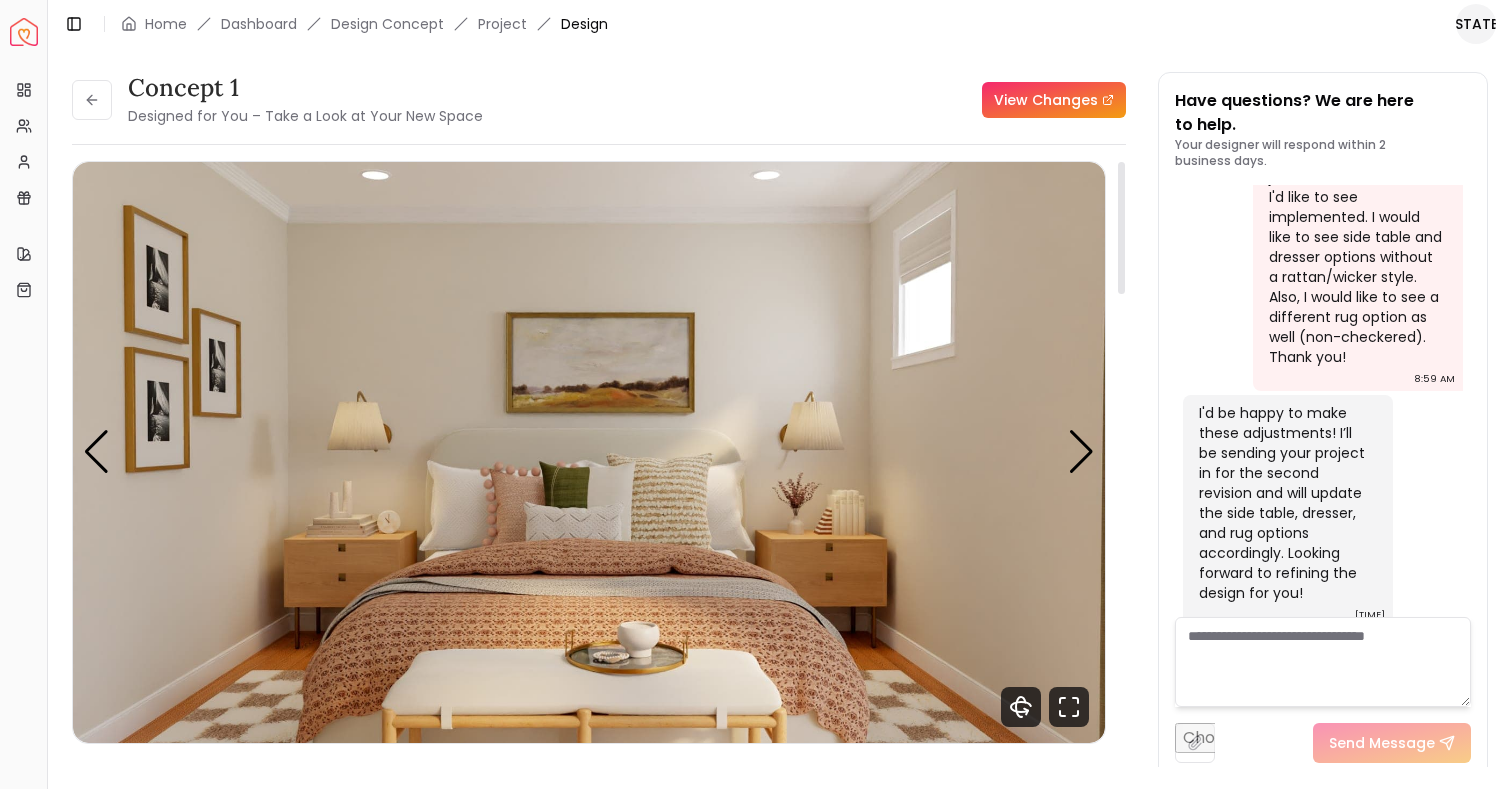 click at bounding box center [589, 452] 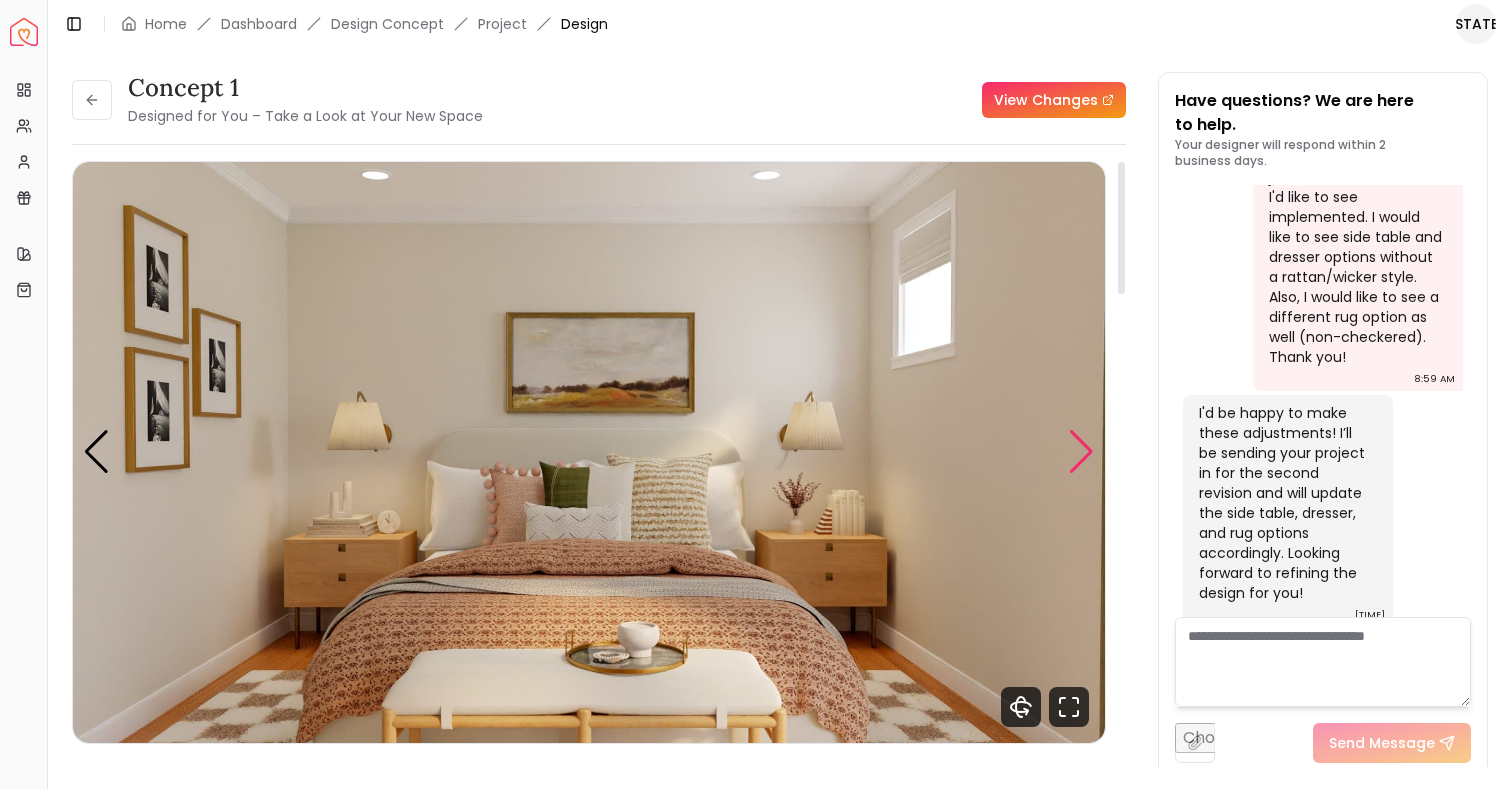 click at bounding box center (1081, 452) 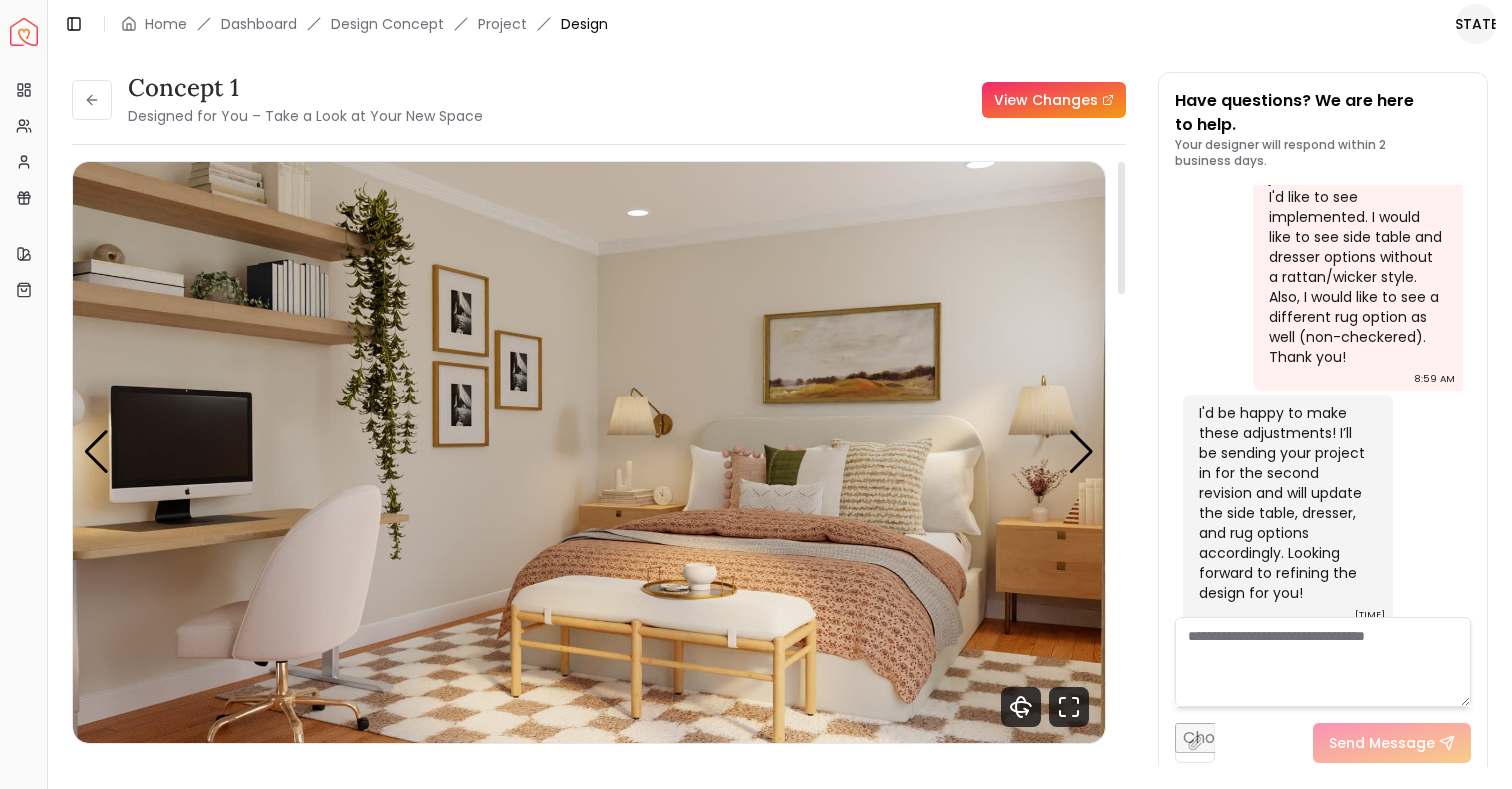 click at bounding box center [589, 452] 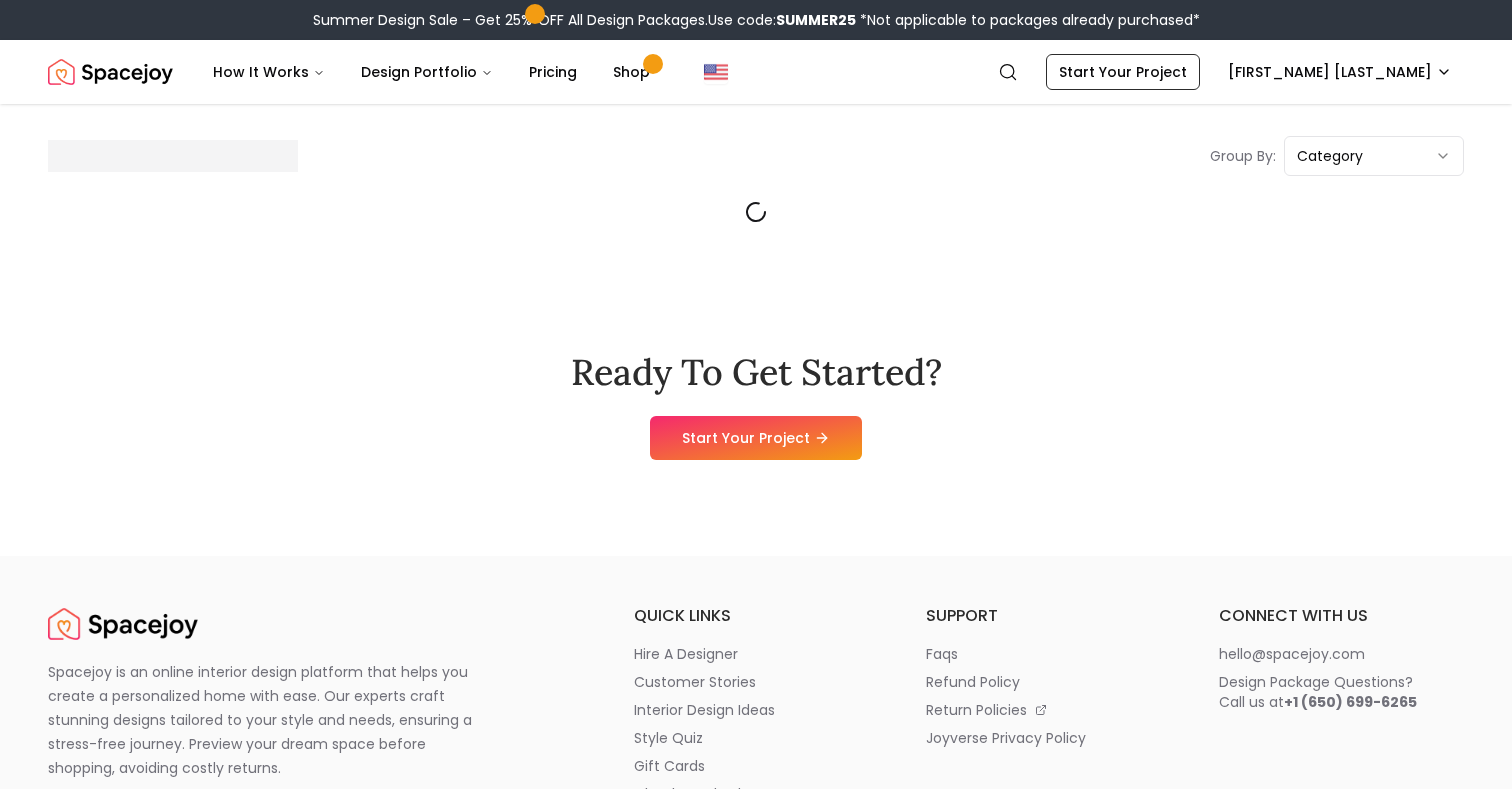 scroll, scrollTop: 0, scrollLeft: 0, axis: both 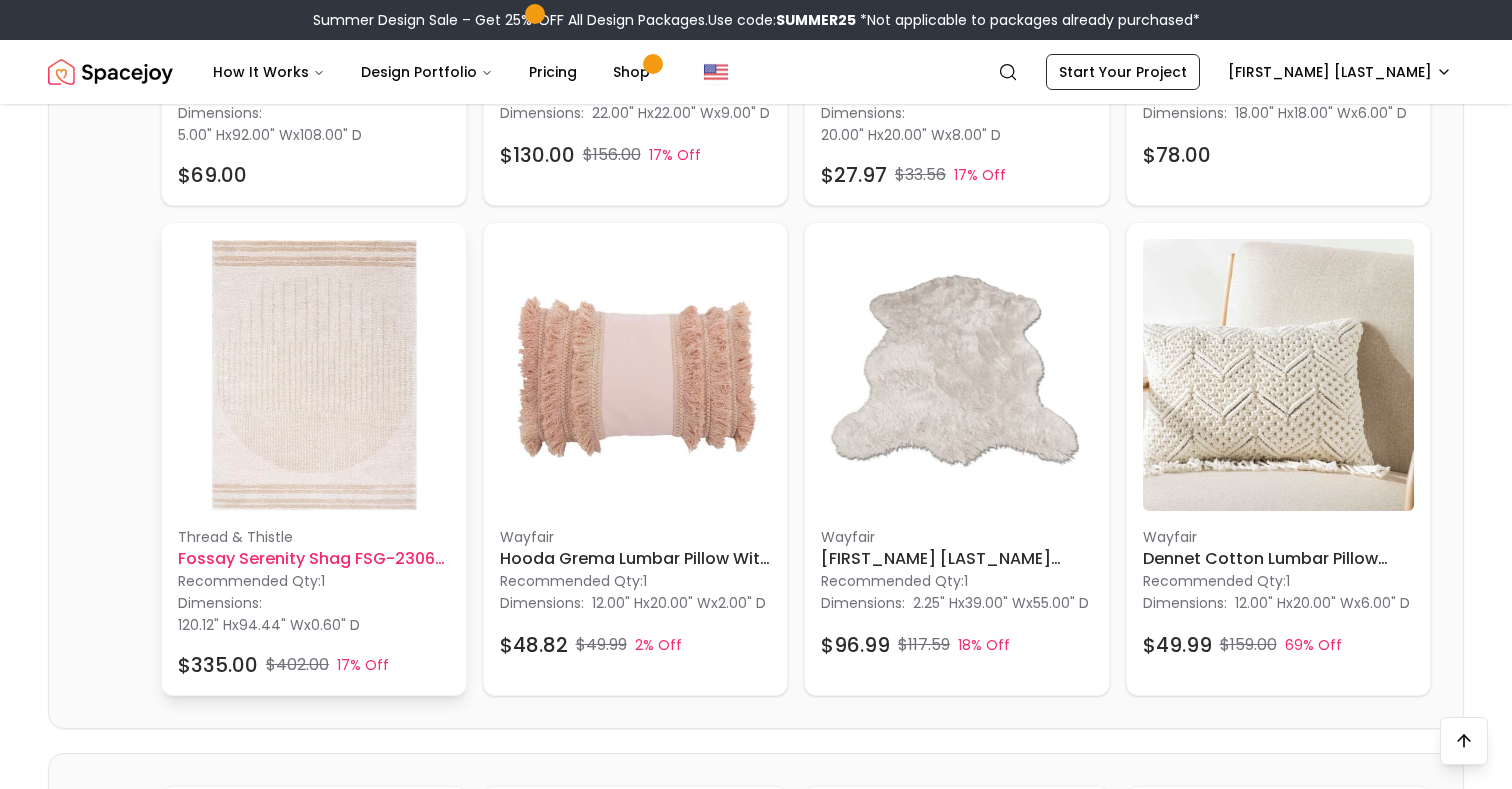 click at bounding box center (314, 375) 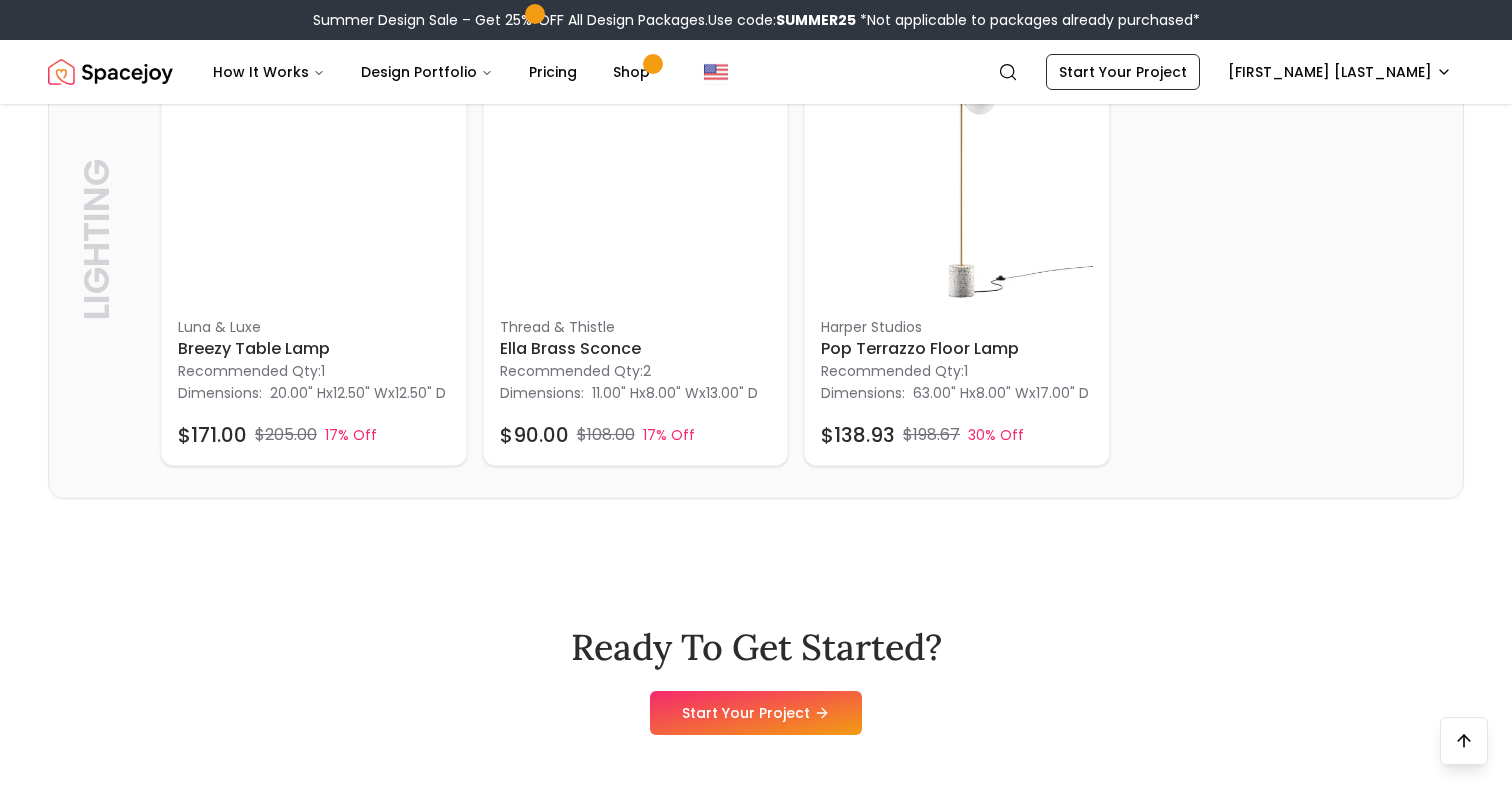 scroll, scrollTop: 5846, scrollLeft: 0, axis: vertical 